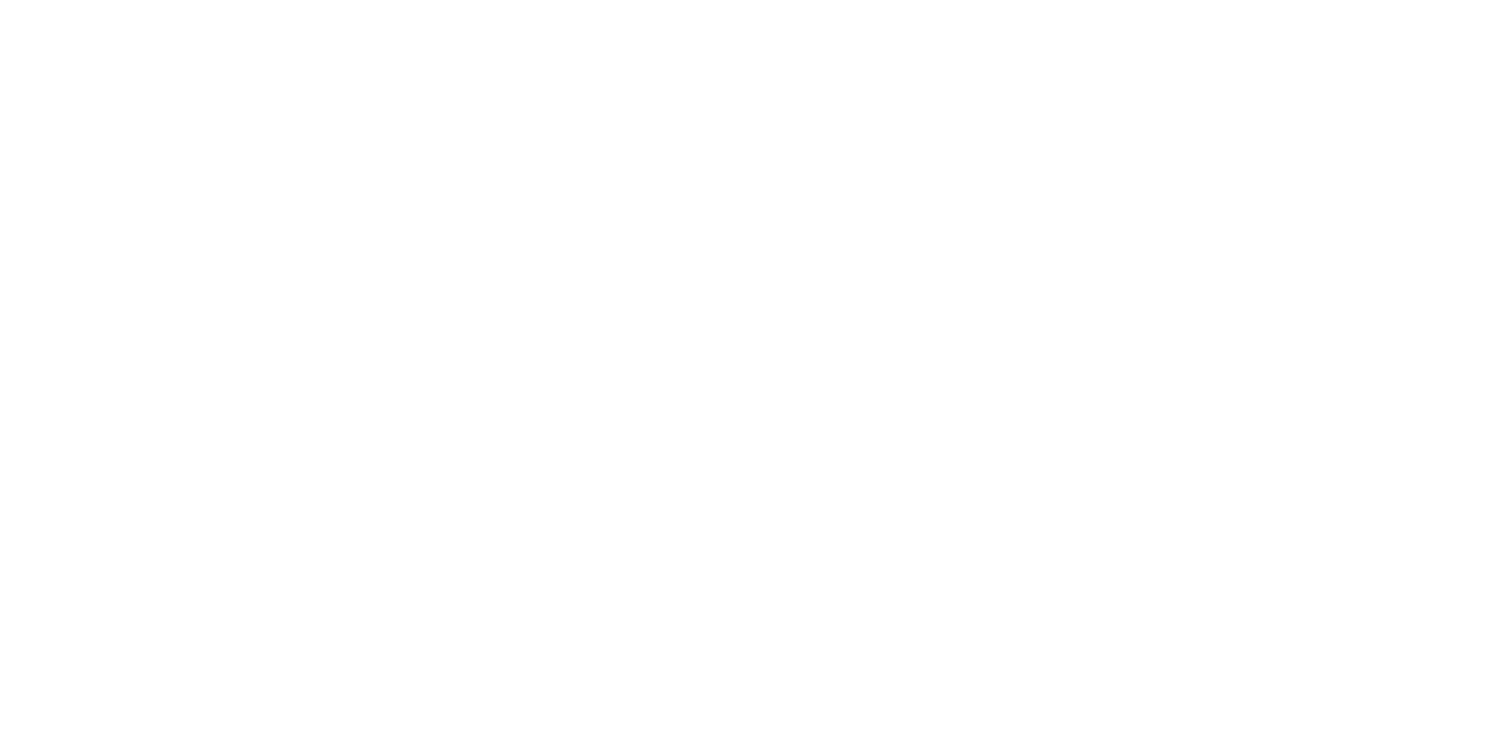 scroll, scrollTop: 0, scrollLeft: 0, axis: both 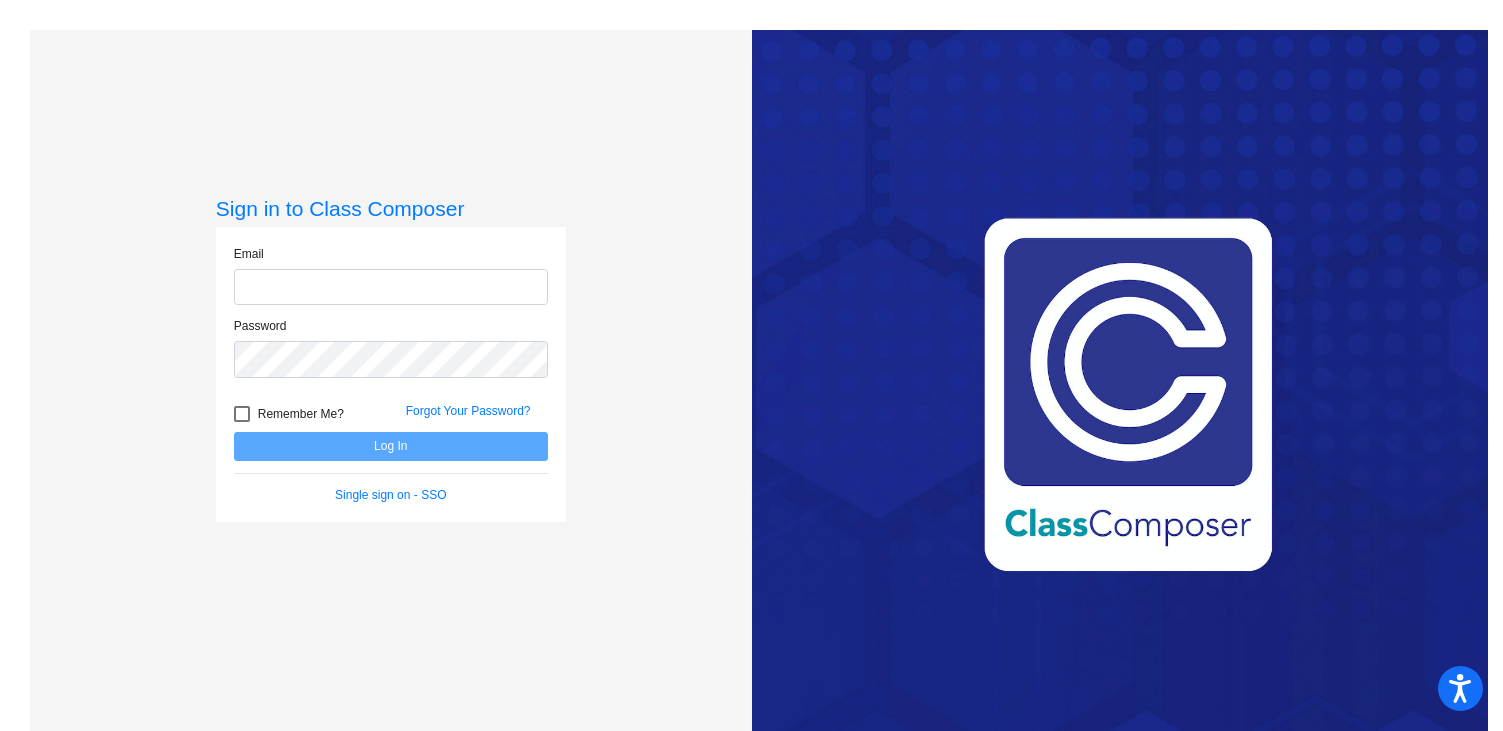 type on "[PERSON_NAME][EMAIL_ADDRESS][PERSON_NAME][DOMAIN_NAME]" 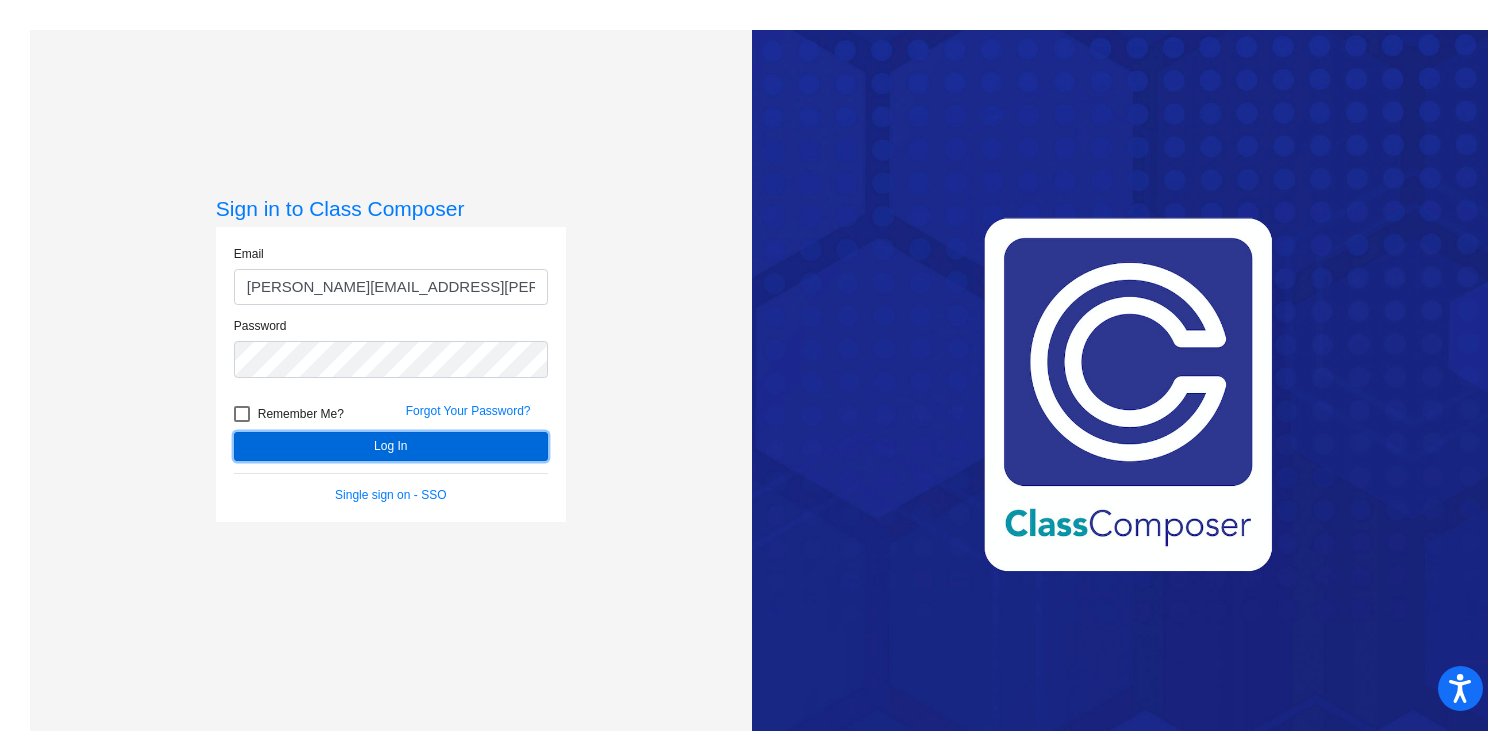 click on "Log In" 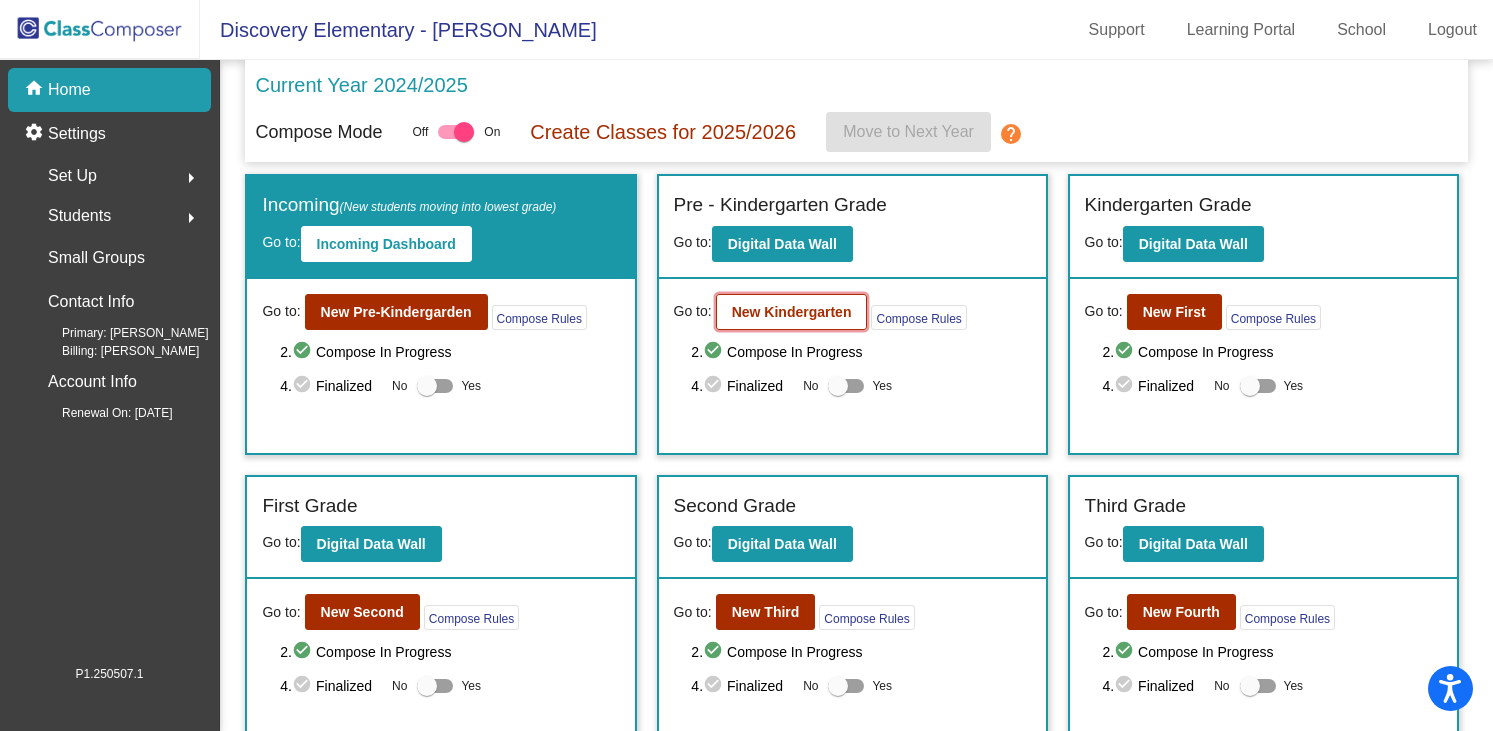 click on "New Kindergarten" 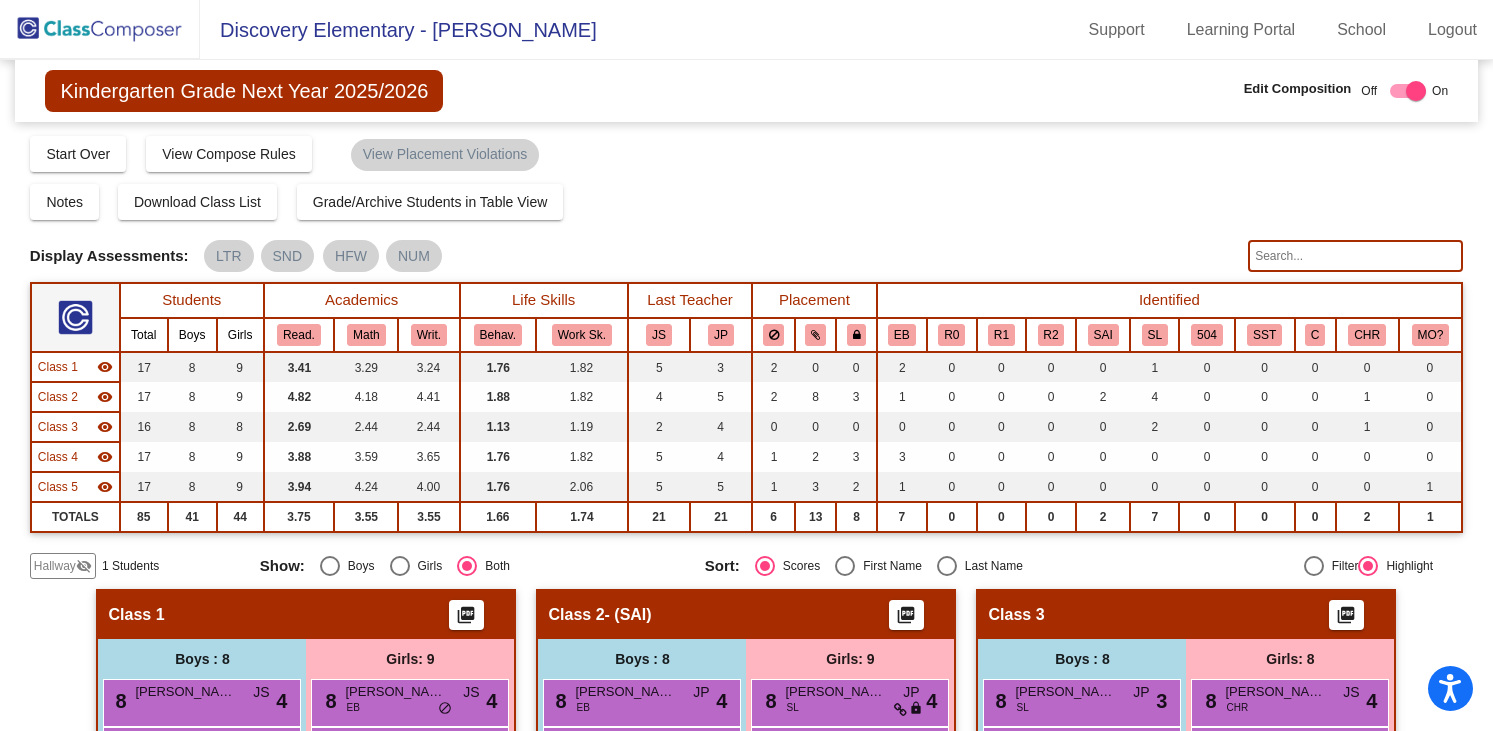 click 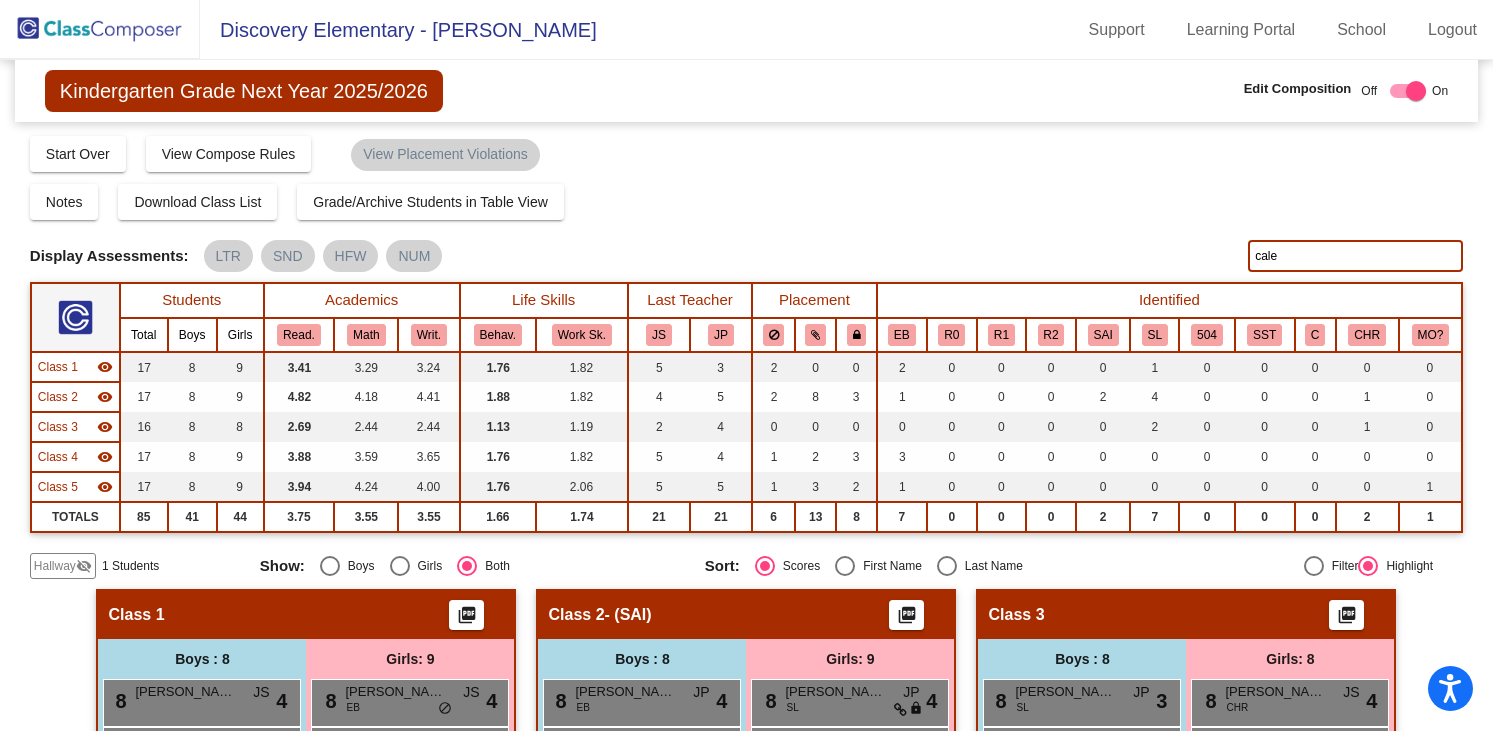 type on "caleb" 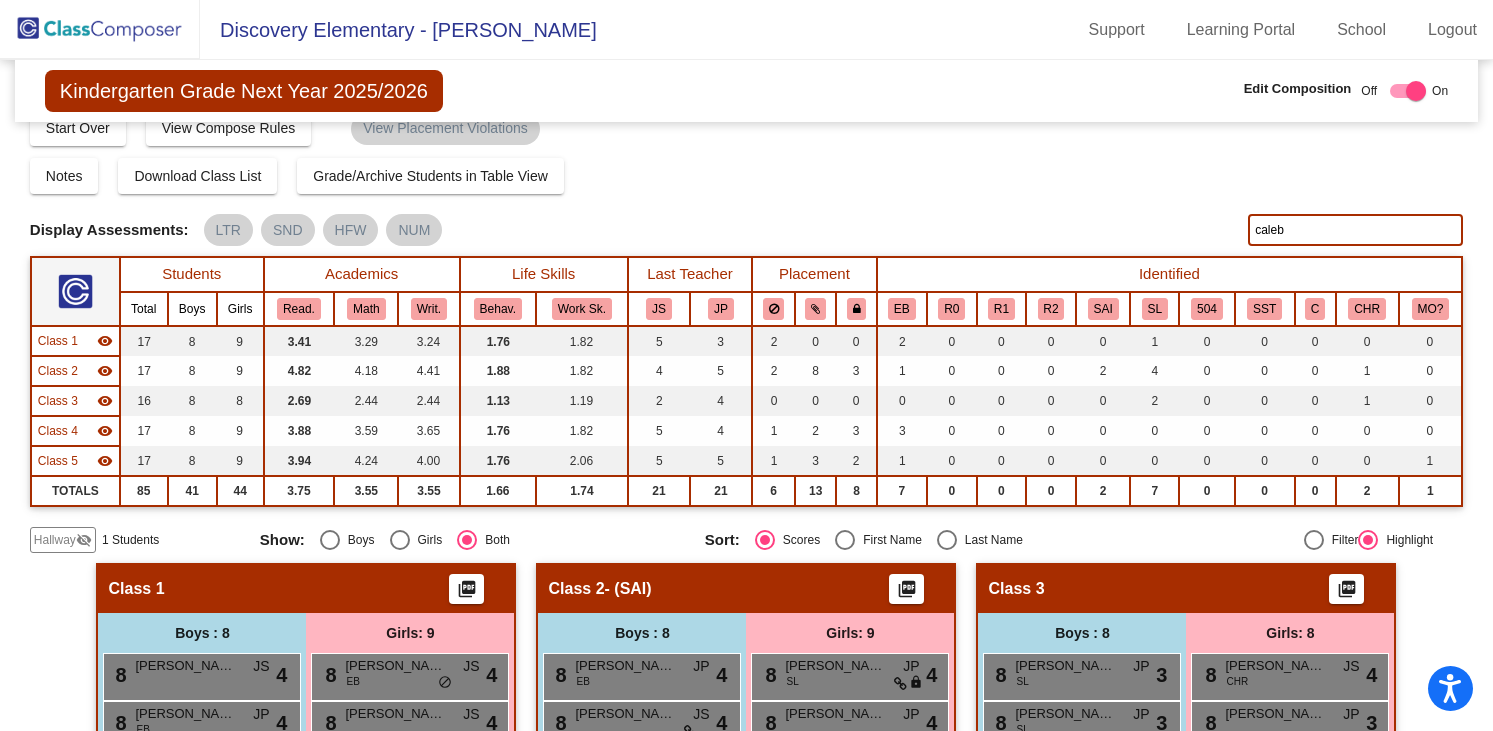 scroll, scrollTop: 0, scrollLeft: 0, axis: both 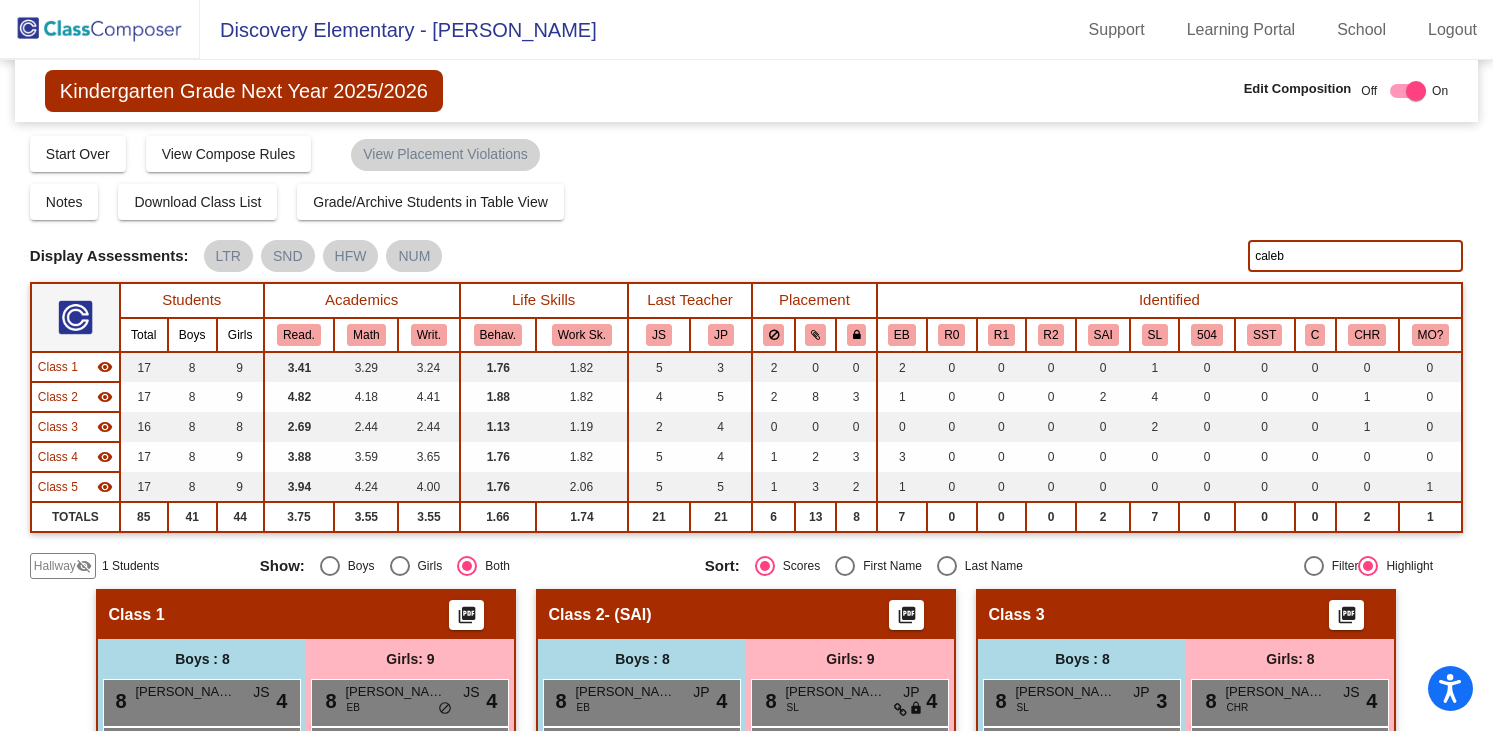 drag, startPoint x: 1297, startPoint y: 255, endPoint x: 1209, endPoint y: 255, distance: 88 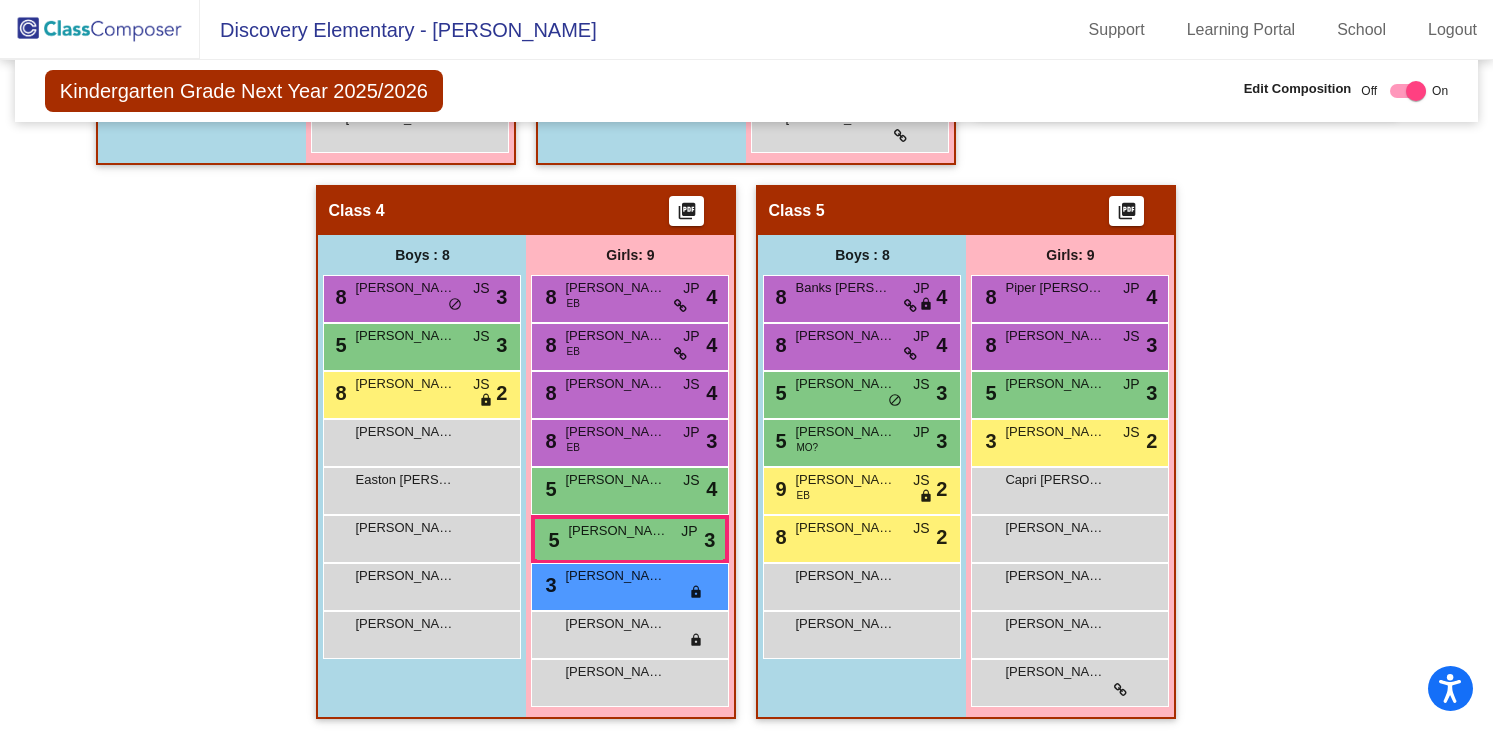 scroll, scrollTop: 965, scrollLeft: 0, axis: vertical 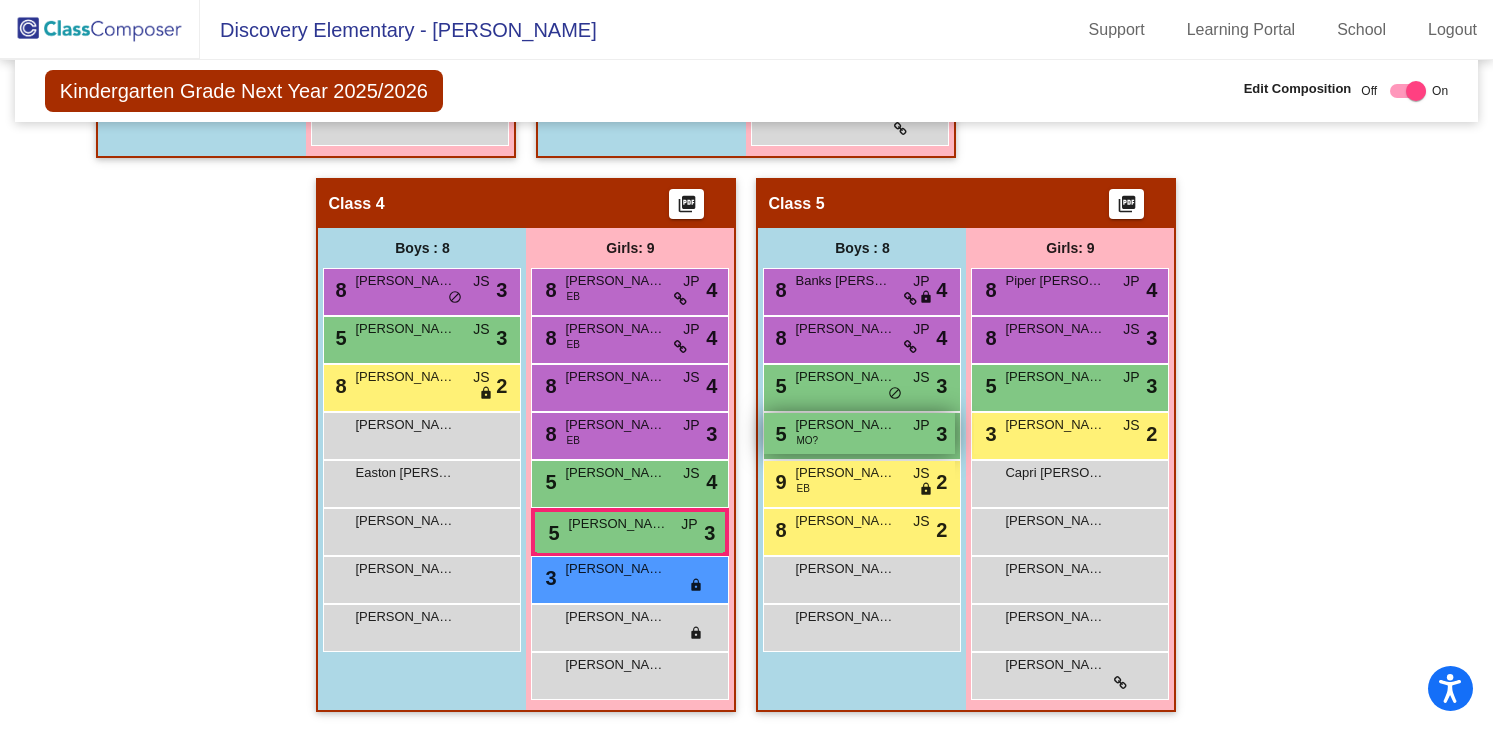 click on "[PERSON_NAME]" at bounding box center (845, 425) 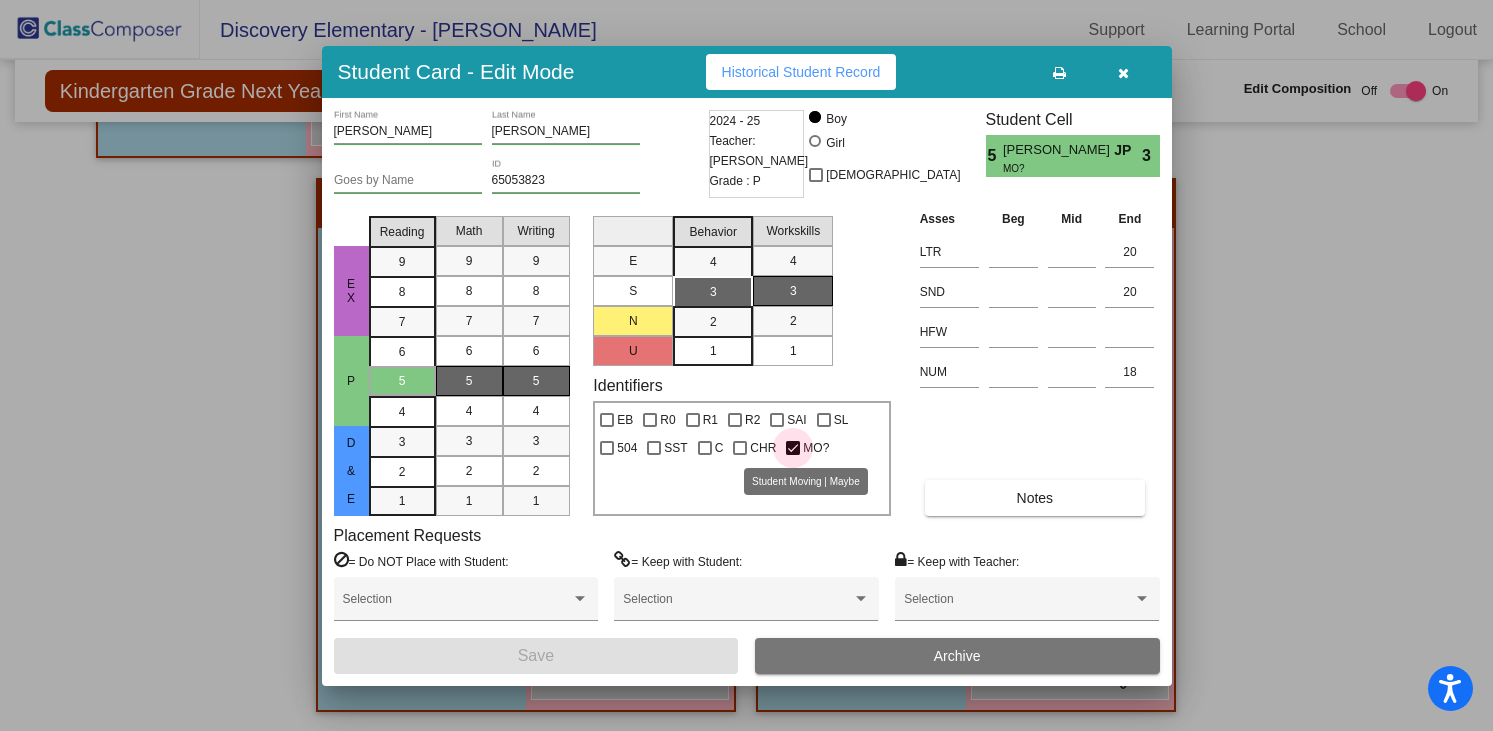 click at bounding box center (793, 448) 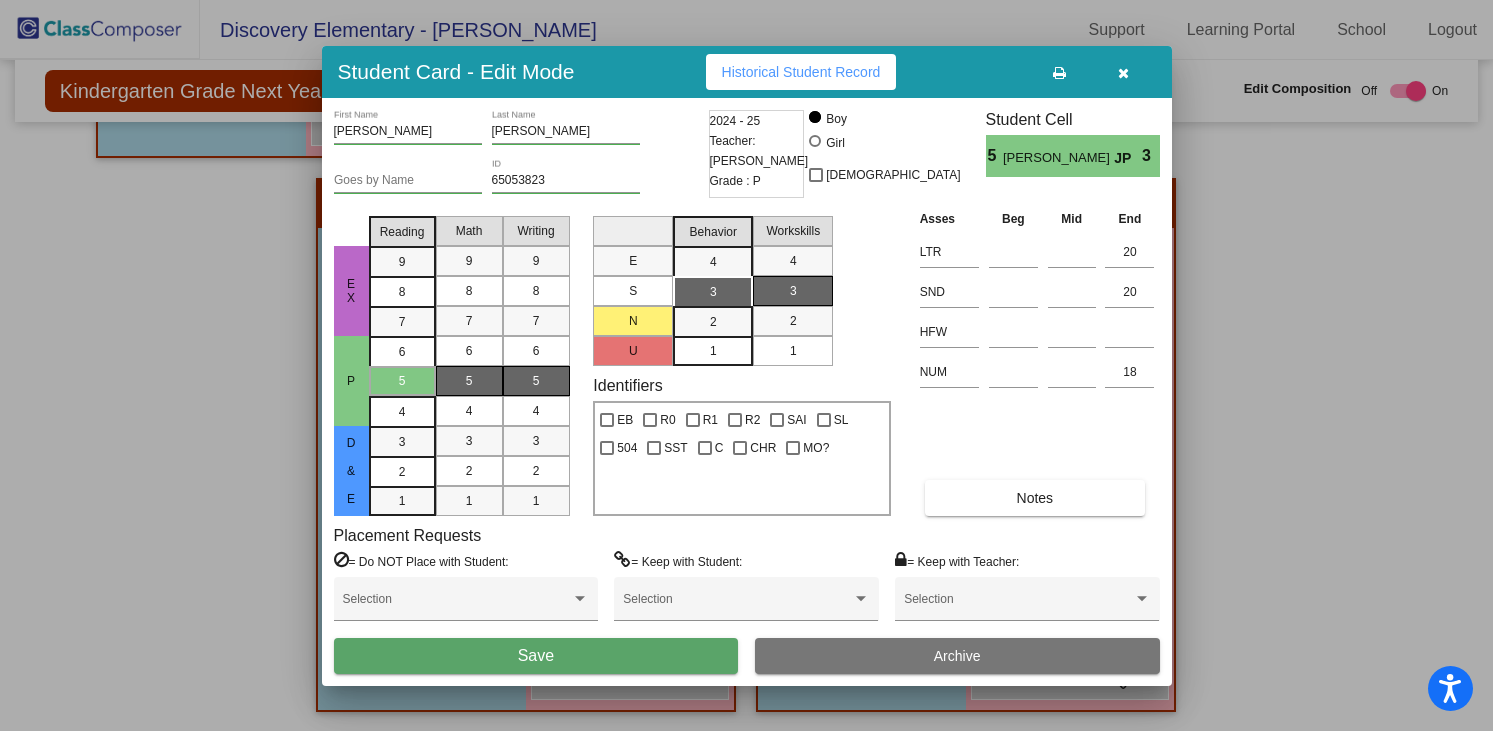 click on "Save" at bounding box center [536, 655] 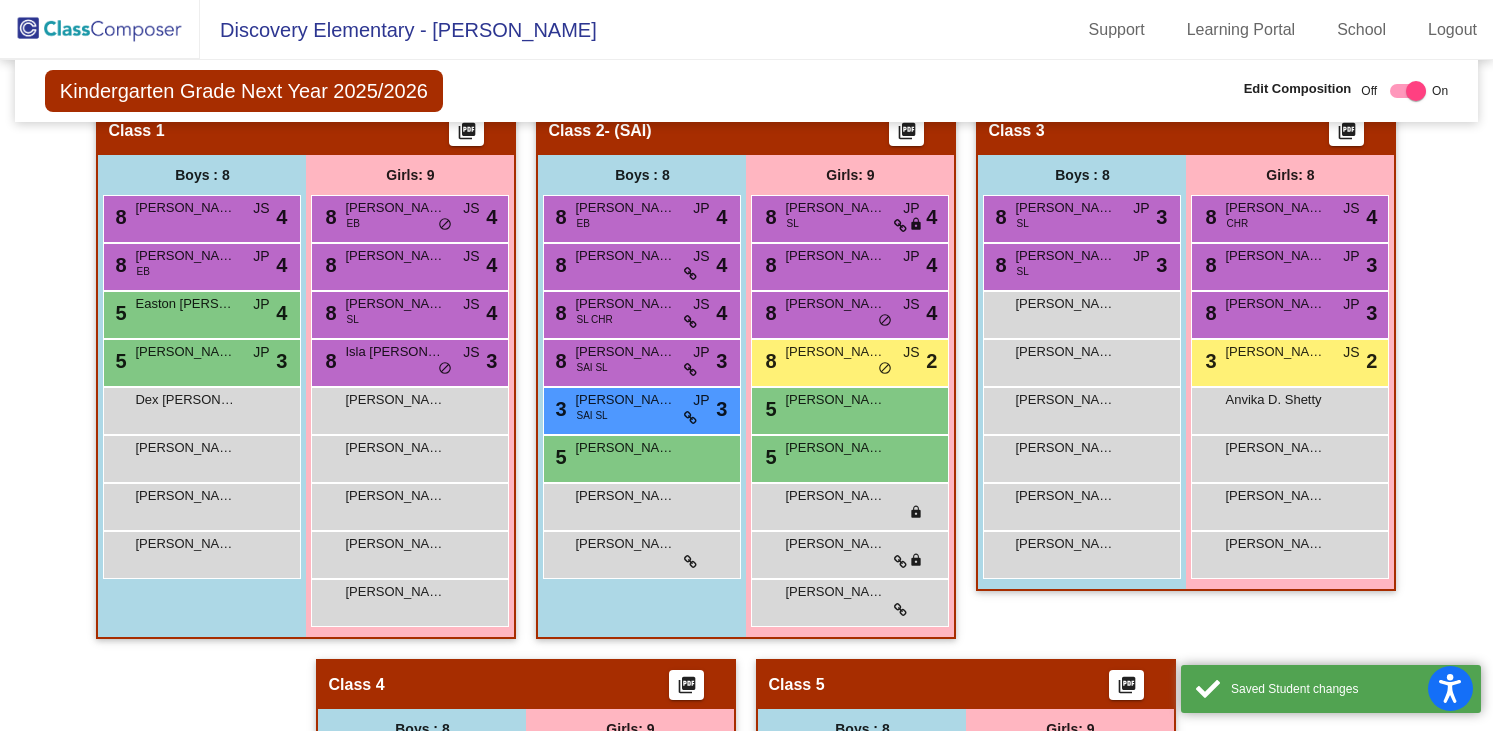 scroll, scrollTop: 0, scrollLeft: 0, axis: both 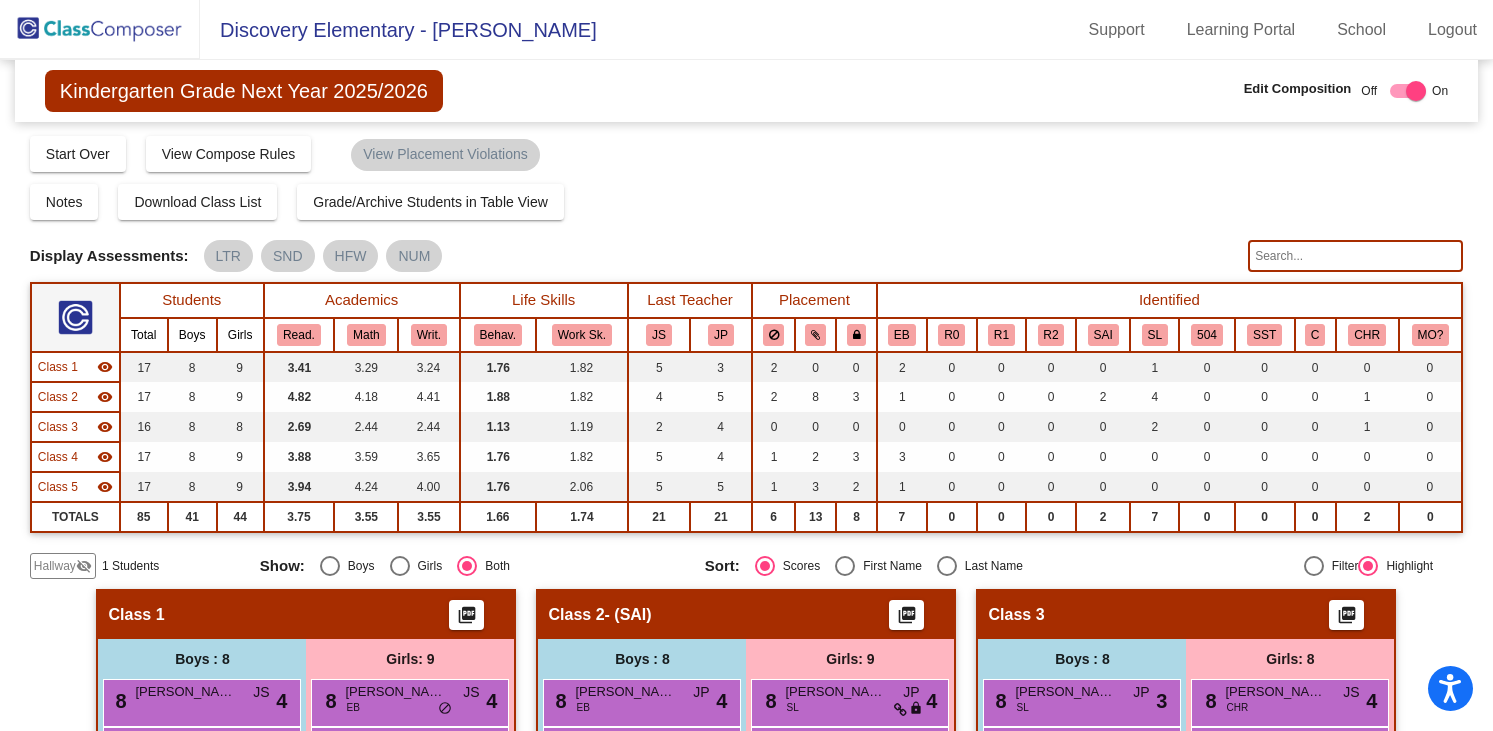 click 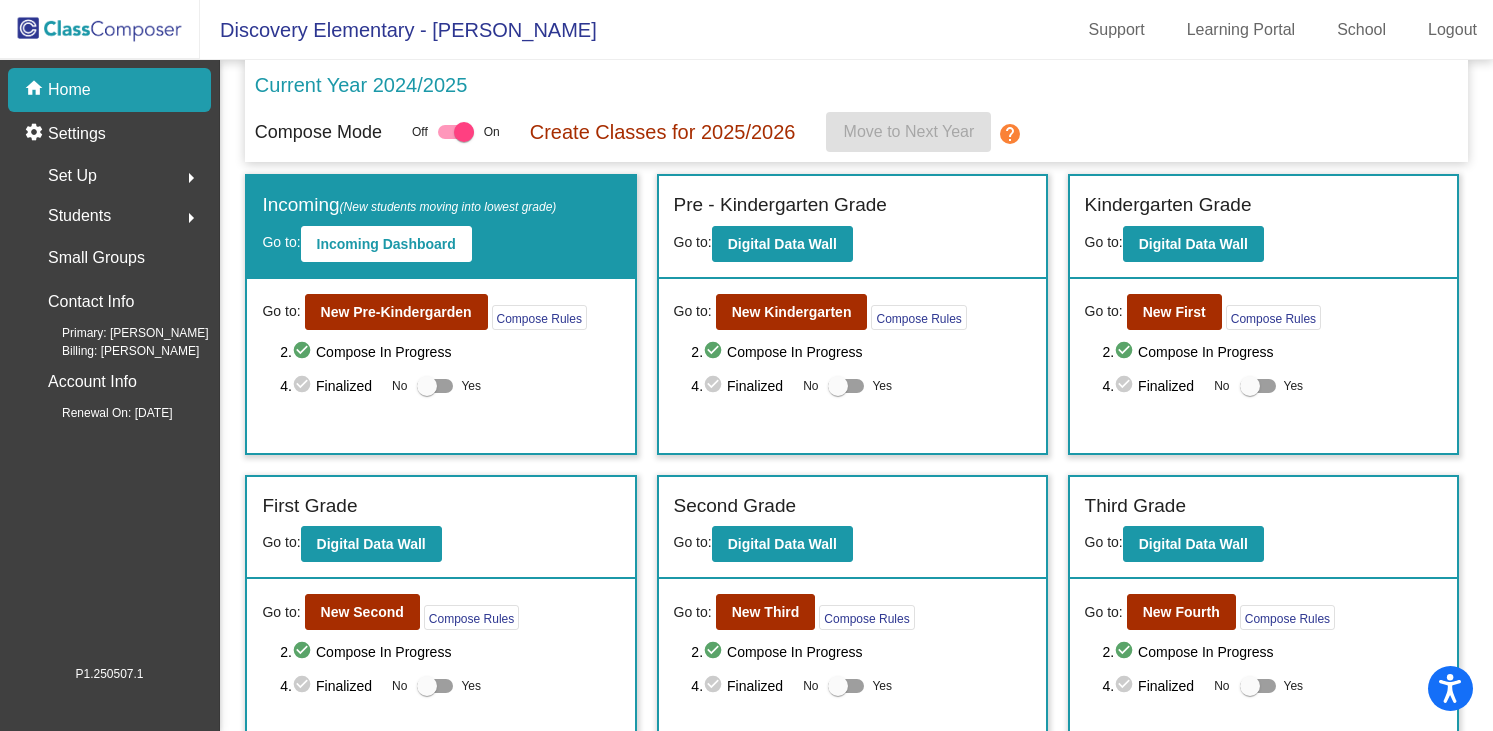 click on "Set Up" 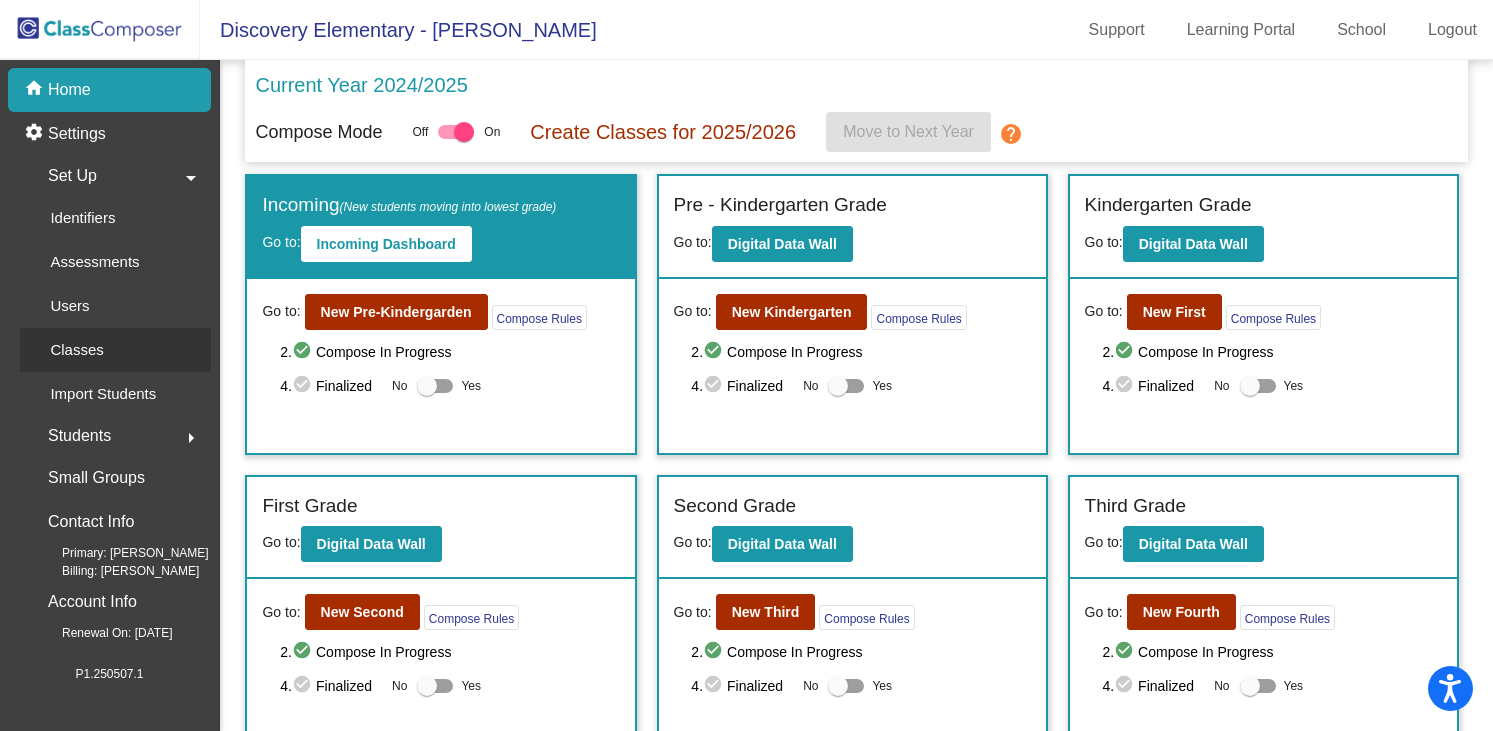 click on "Classes" 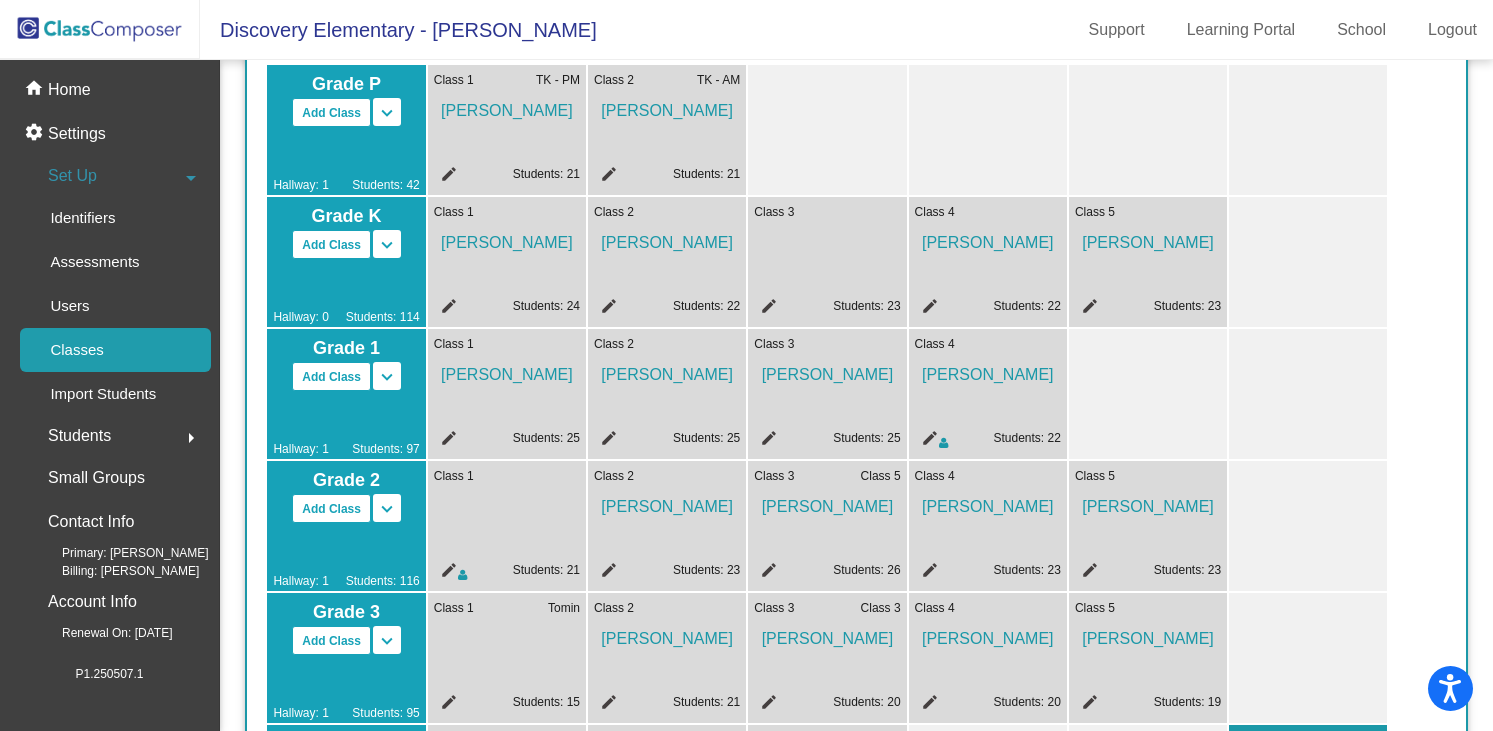 scroll, scrollTop: 0, scrollLeft: 0, axis: both 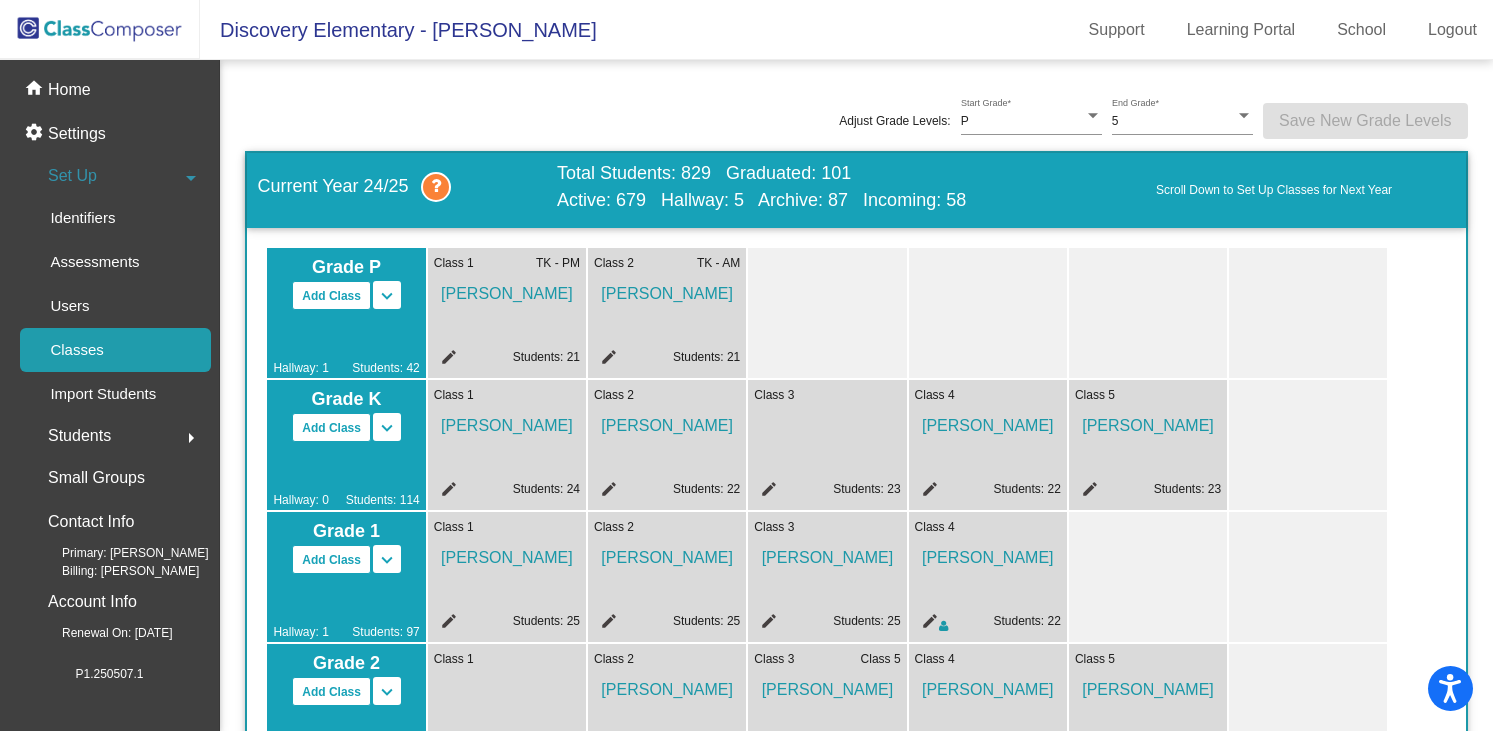 click 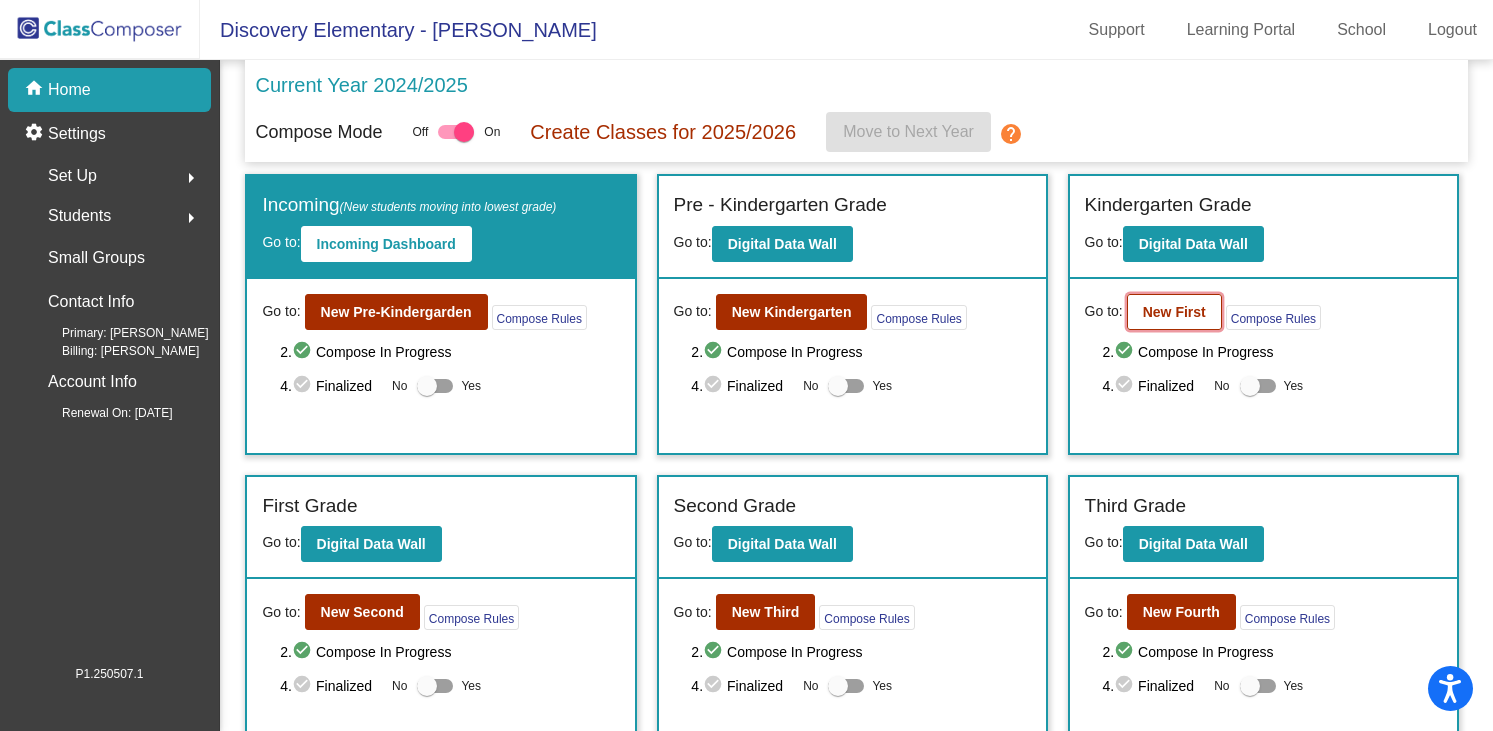 click on "New First" 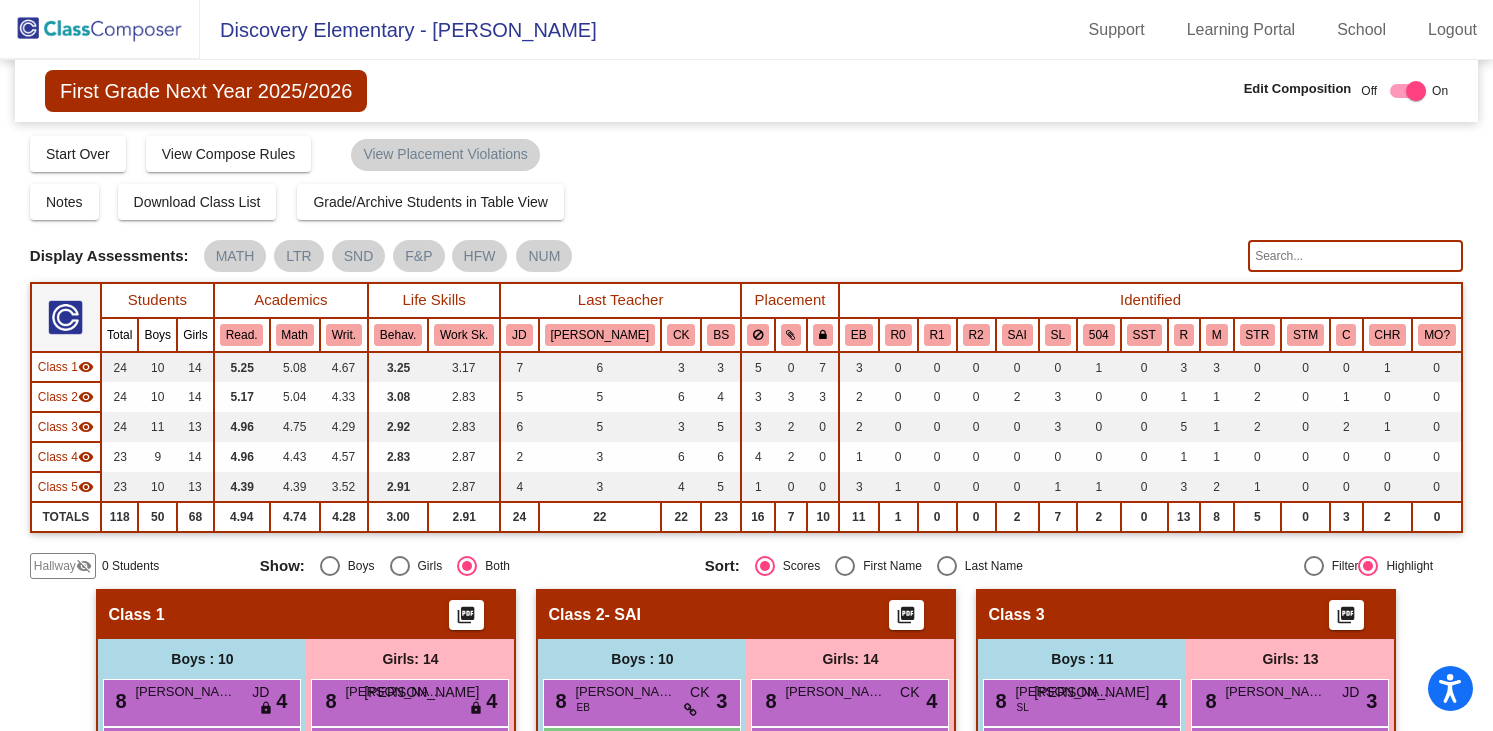 click 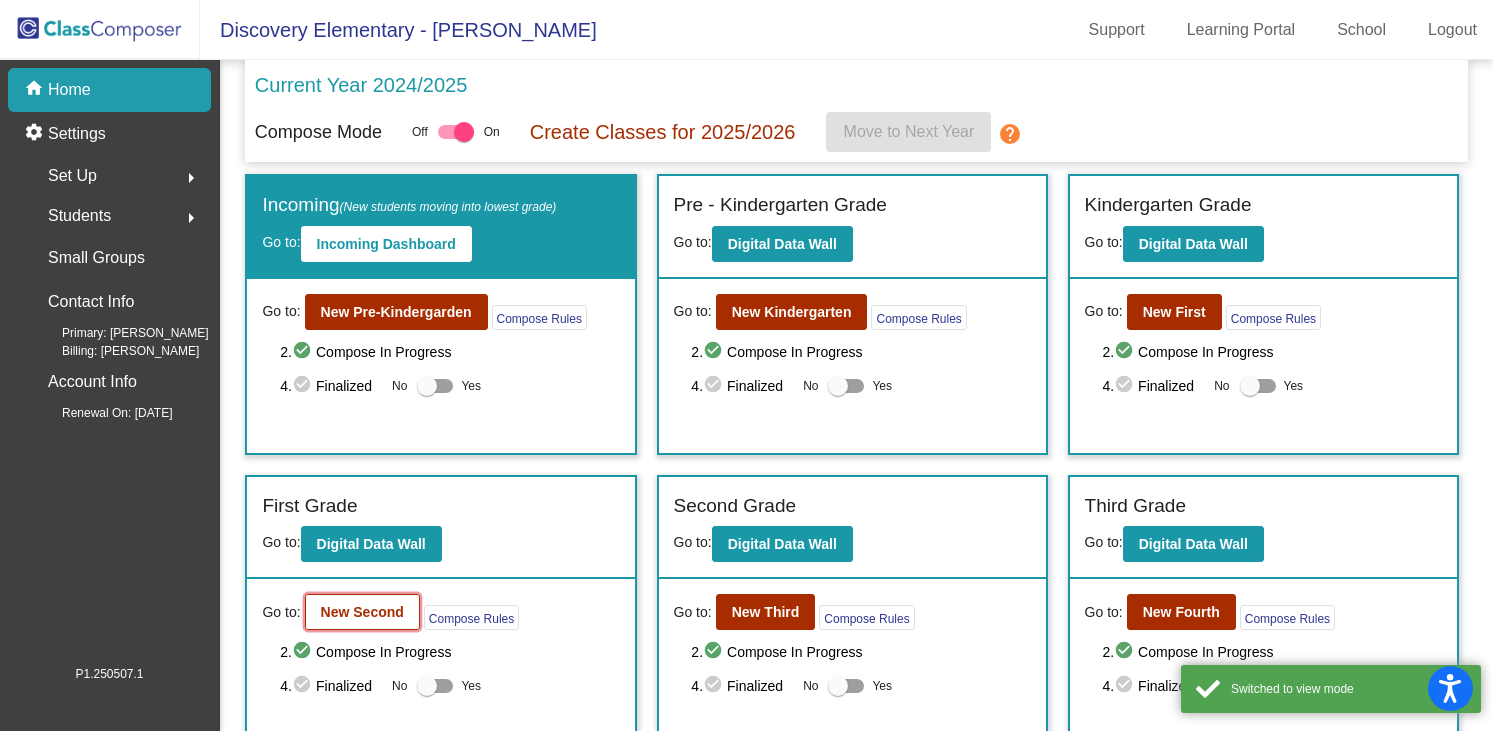 click on "New Second" 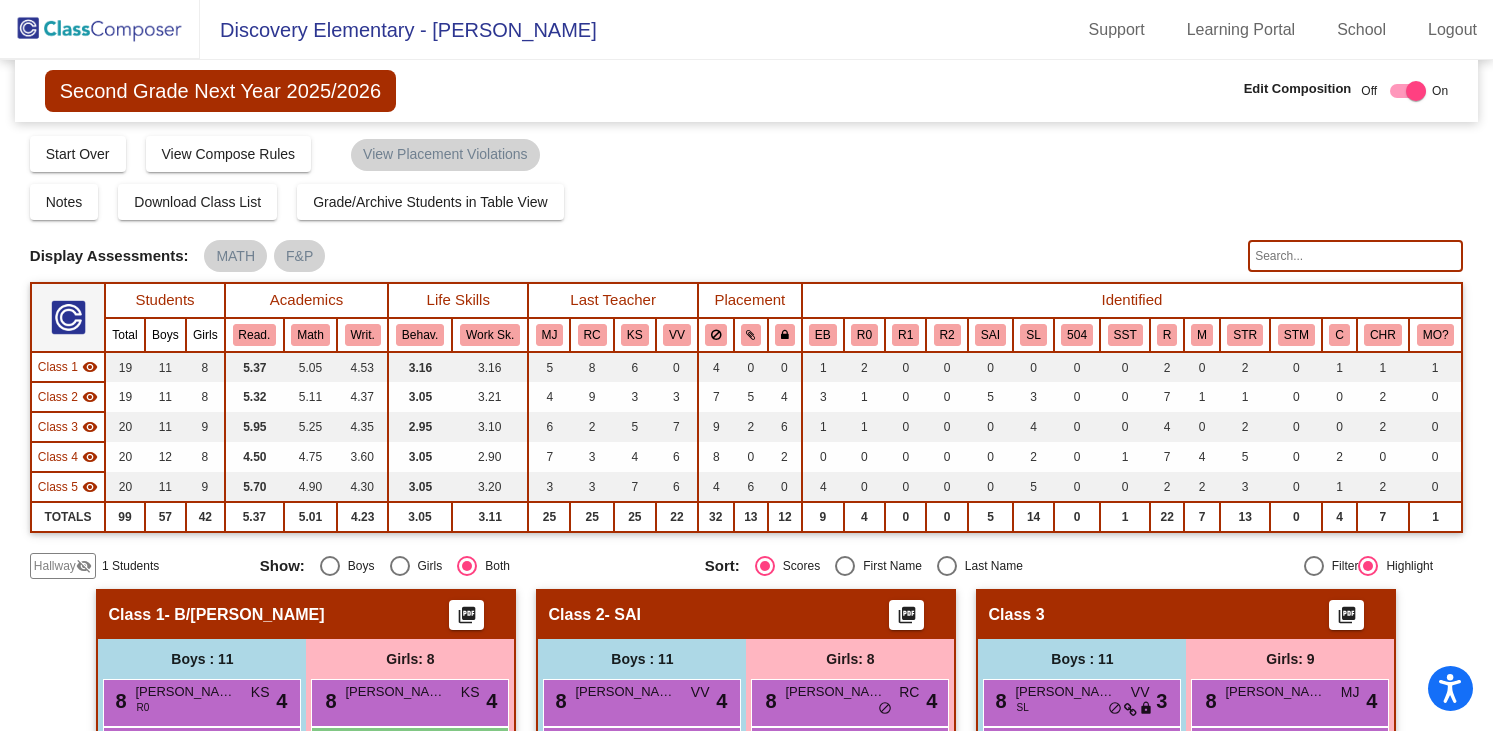 click on "Hallway" 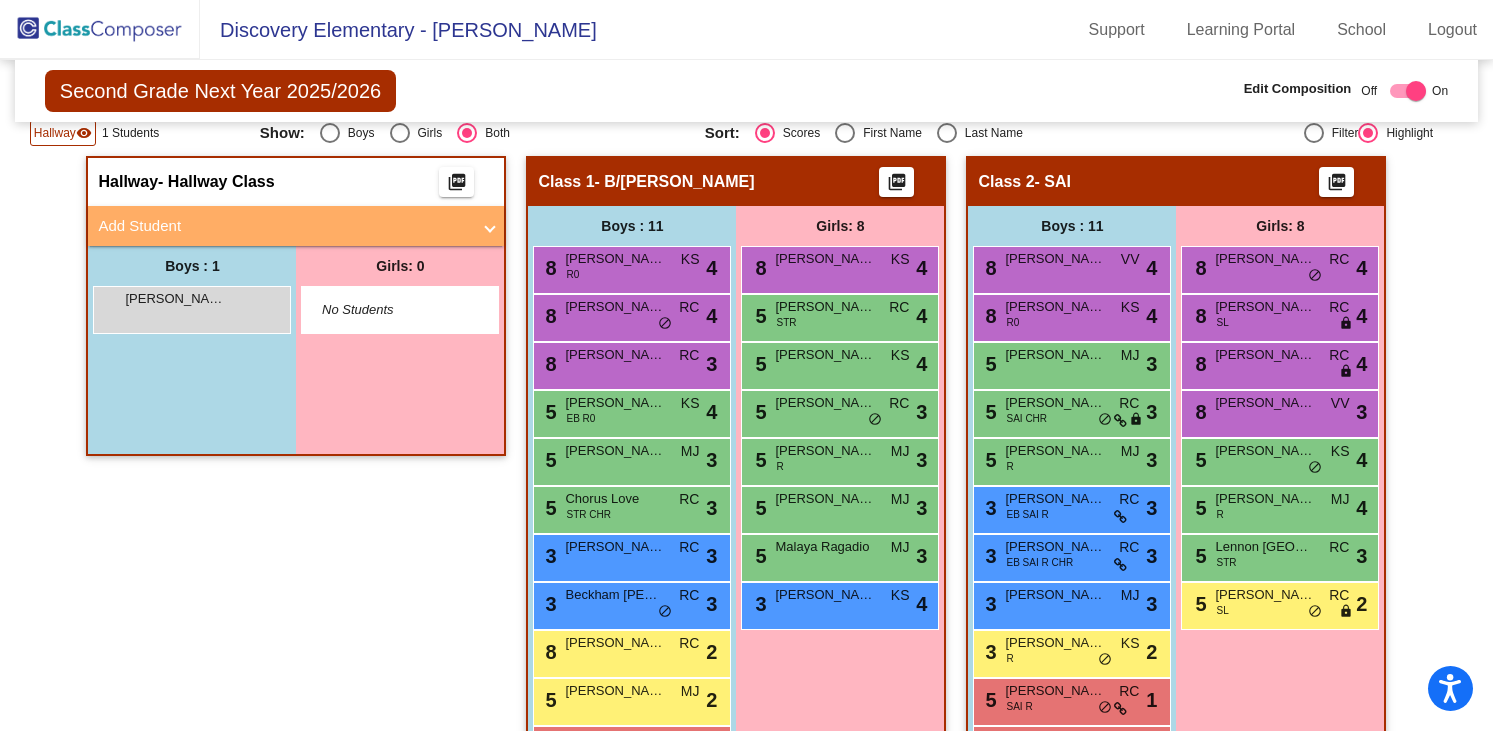 scroll, scrollTop: 0, scrollLeft: 0, axis: both 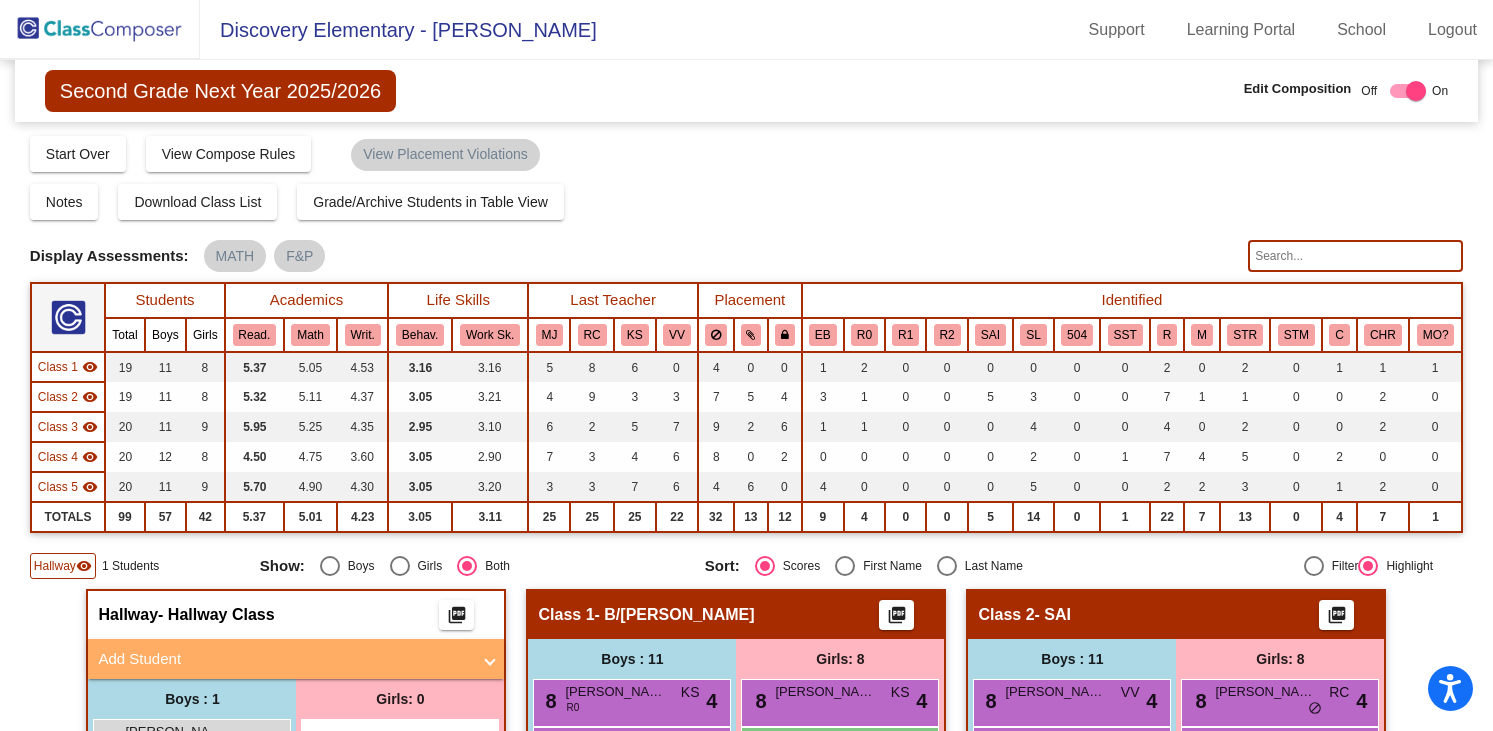 click on "Hallway" 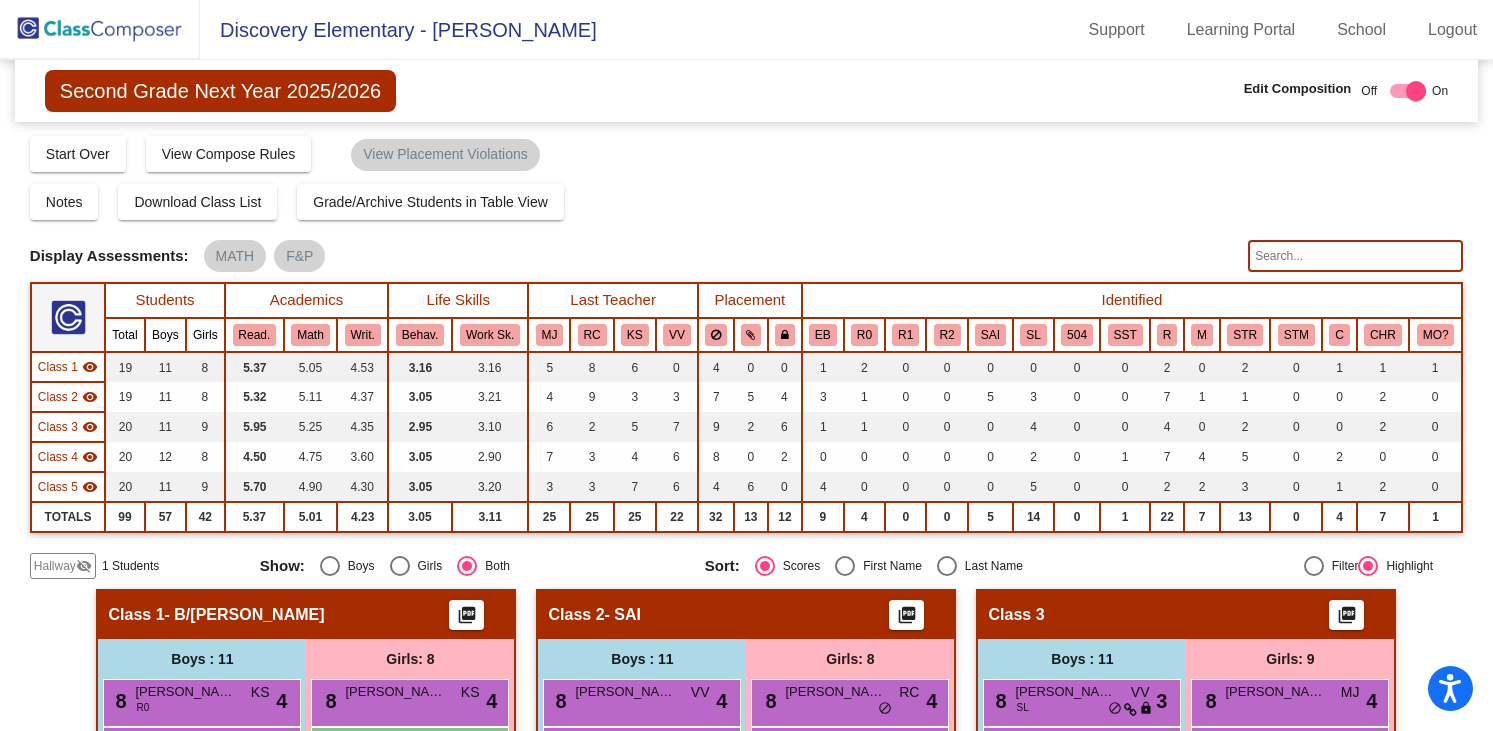 click 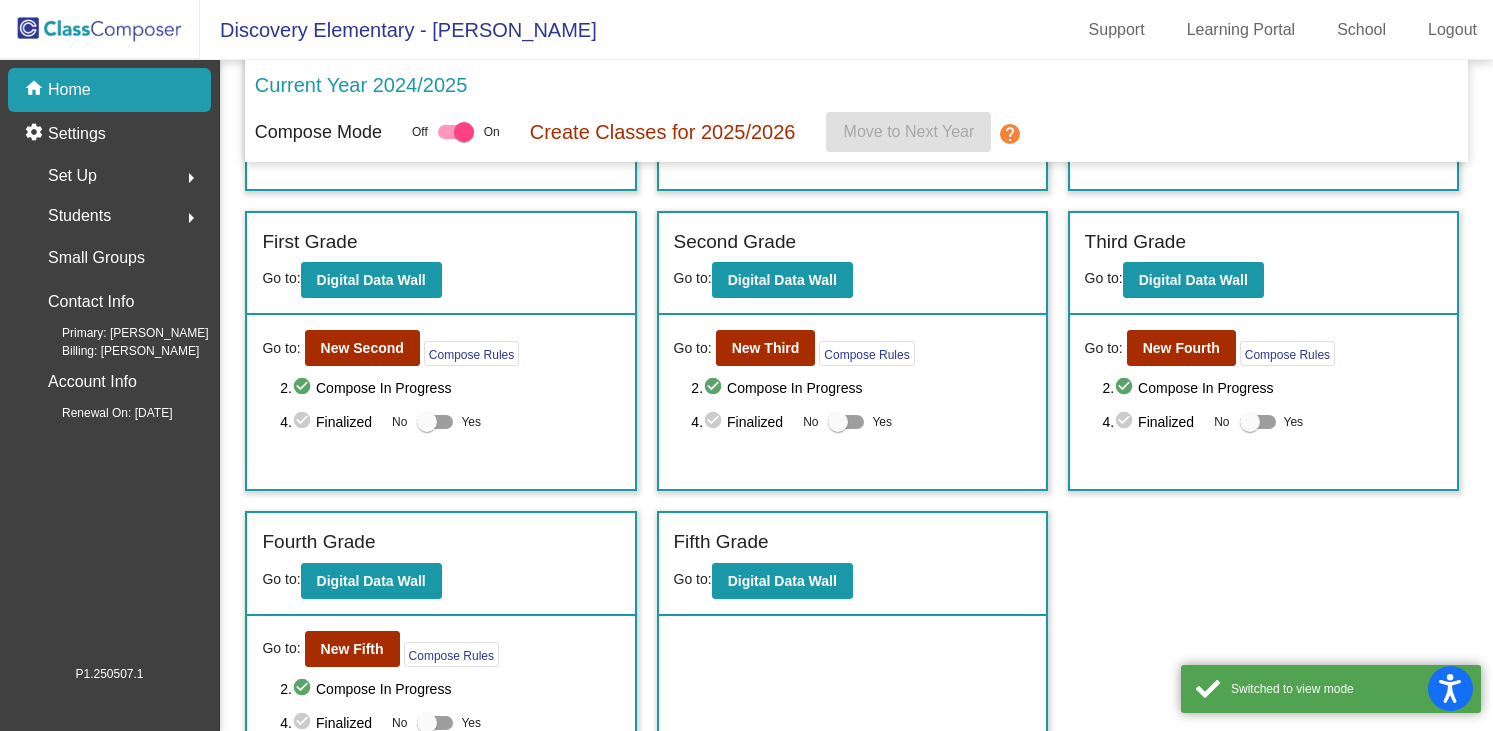 scroll, scrollTop: 272, scrollLeft: 0, axis: vertical 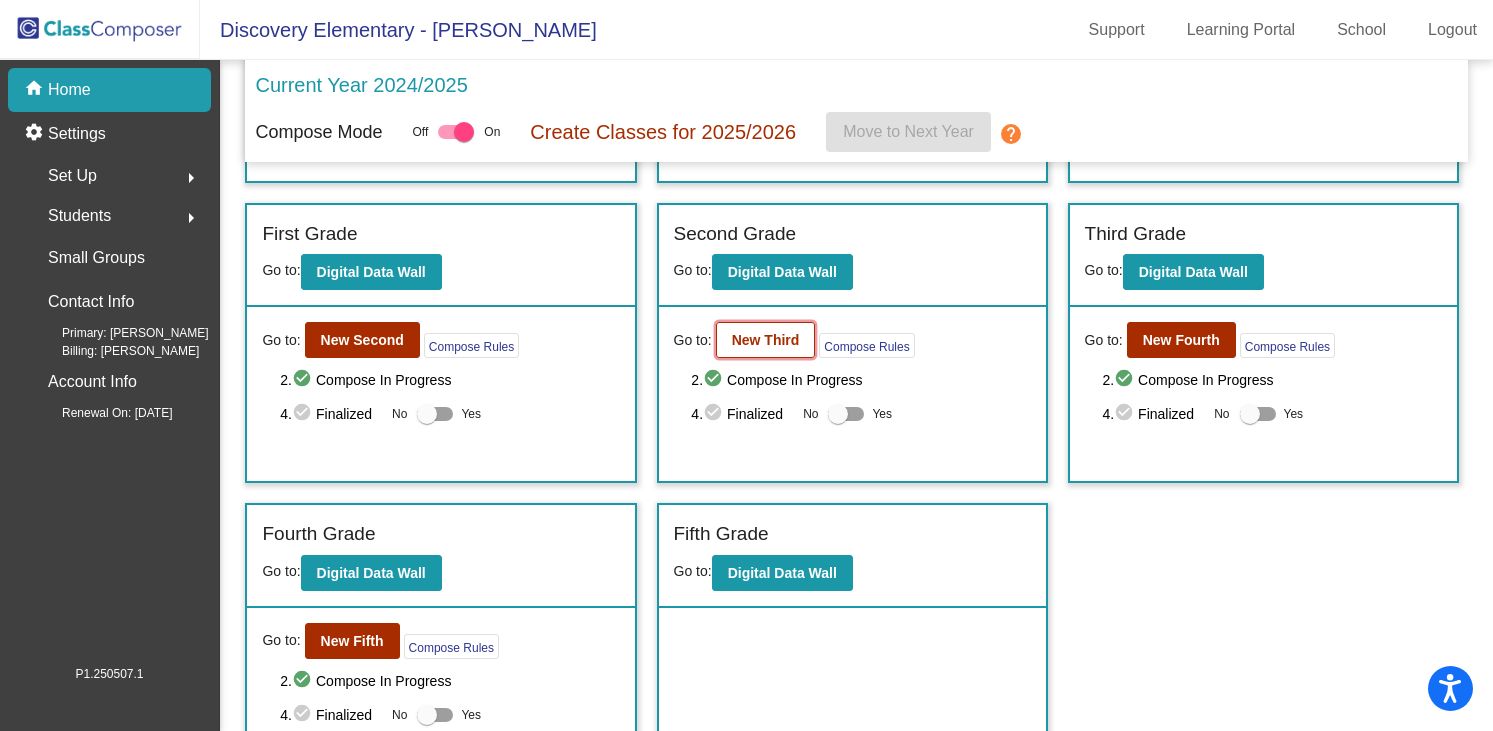 click on "New Third" 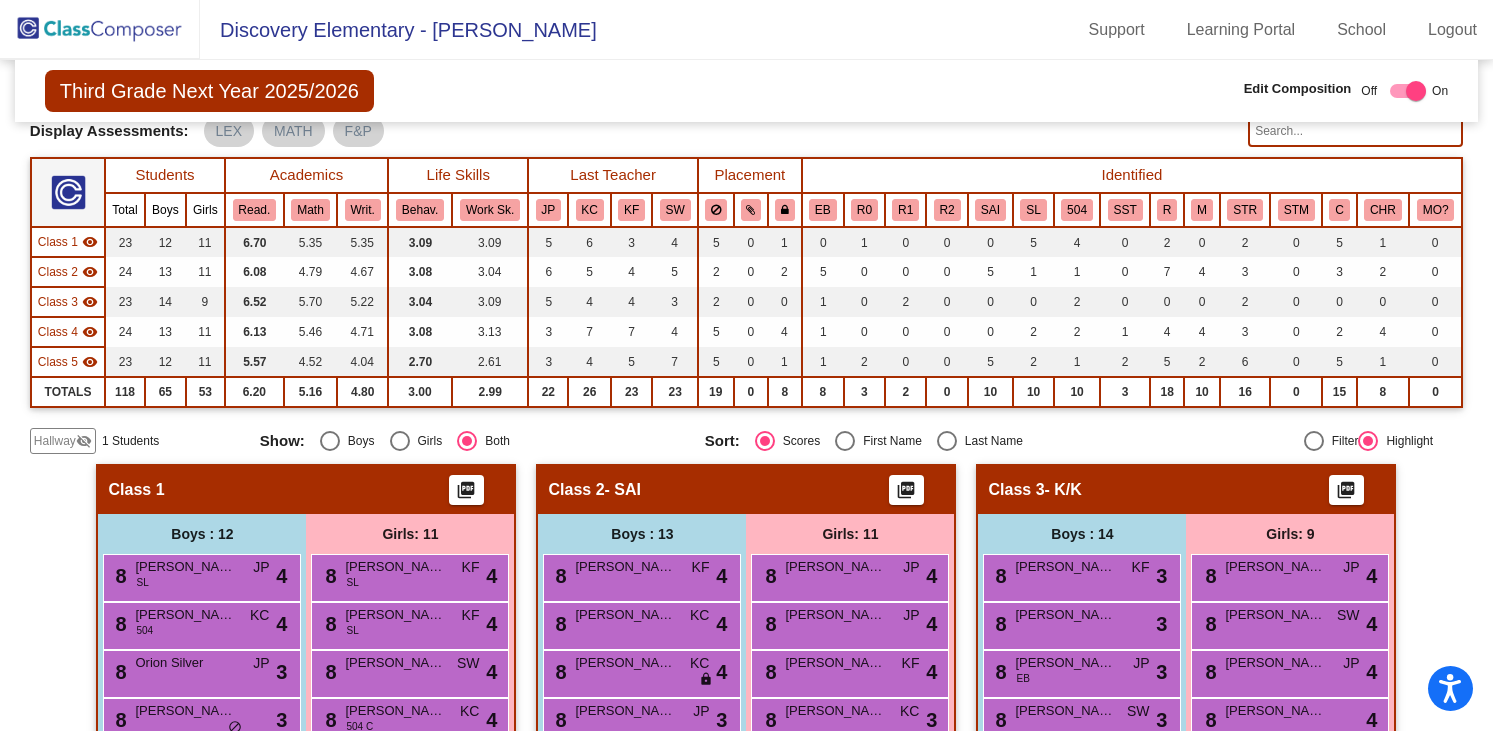 scroll, scrollTop: 123, scrollLeft: 0, axis: vertical 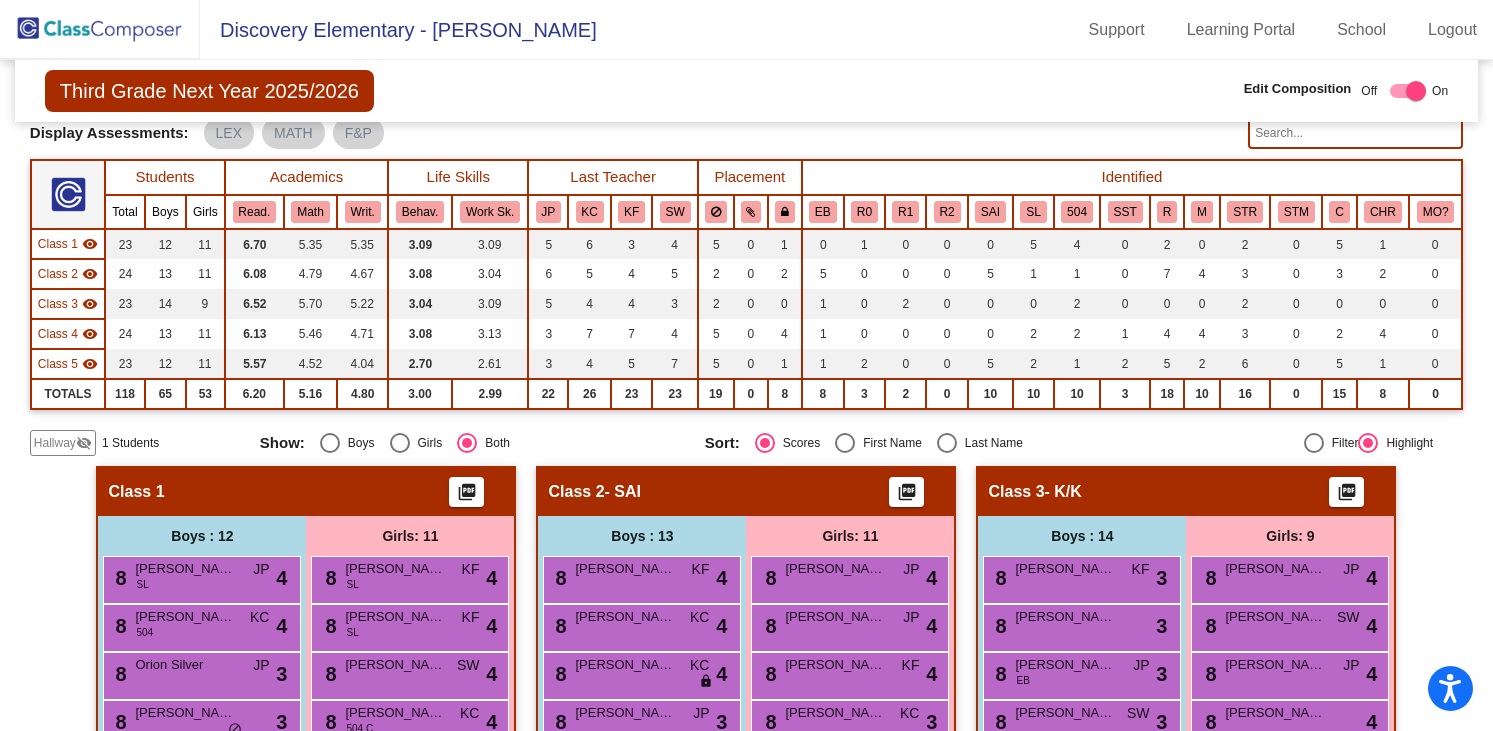 click on "visibility_off" 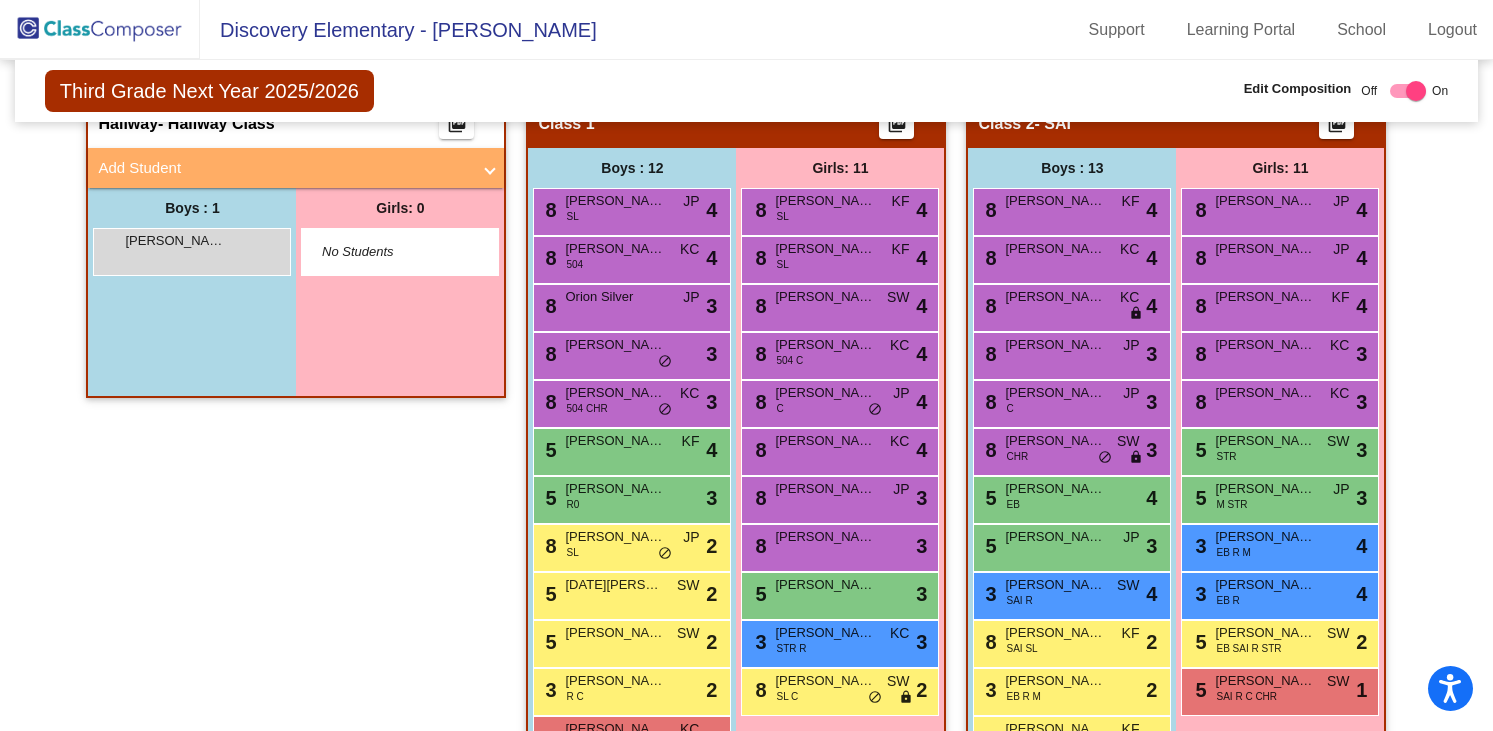 scroll, scrollTop: 492, scrollLeft: 0, axis: vertical 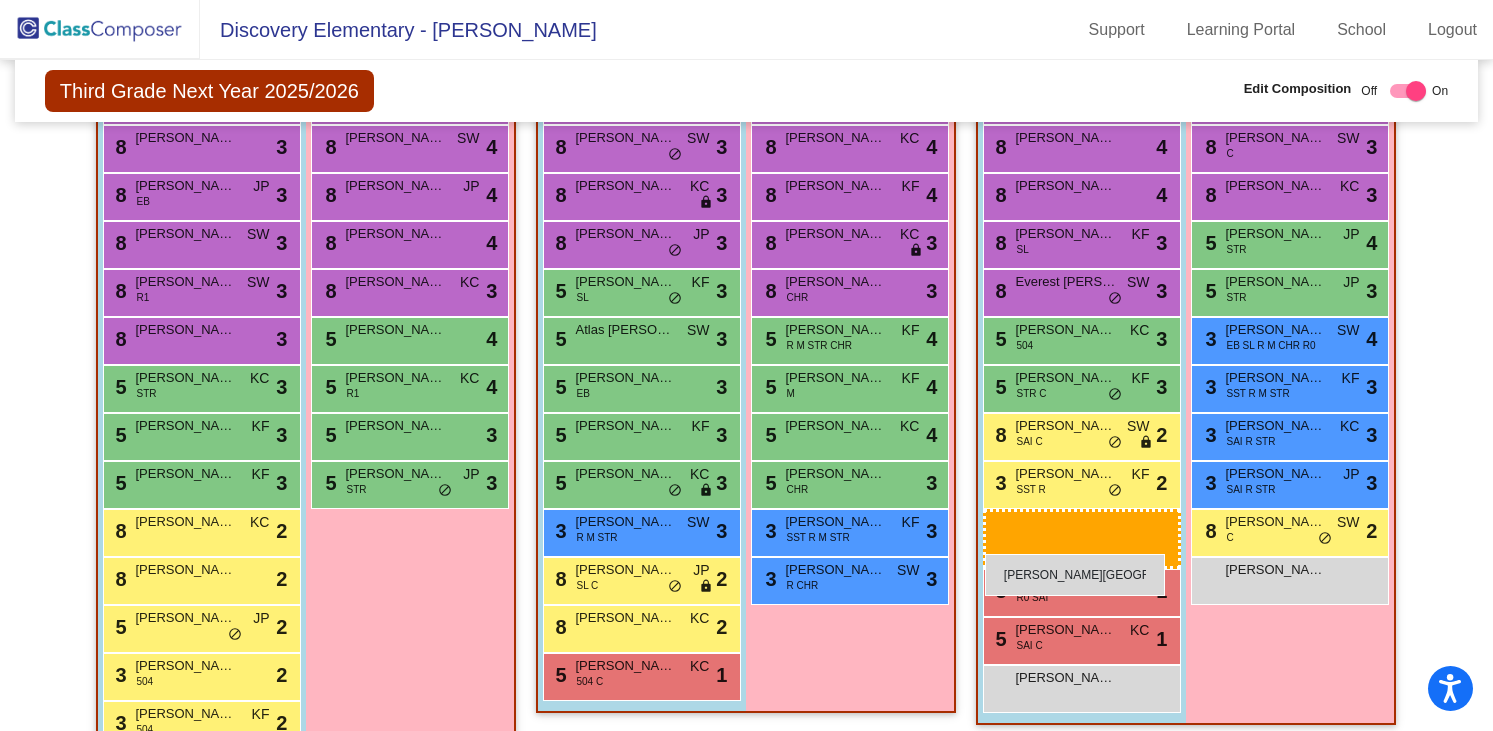 drag, startPoint x: 192, startPoint y: 250, endPoint x: 983, endPoint y: 551, distance: 846.3345 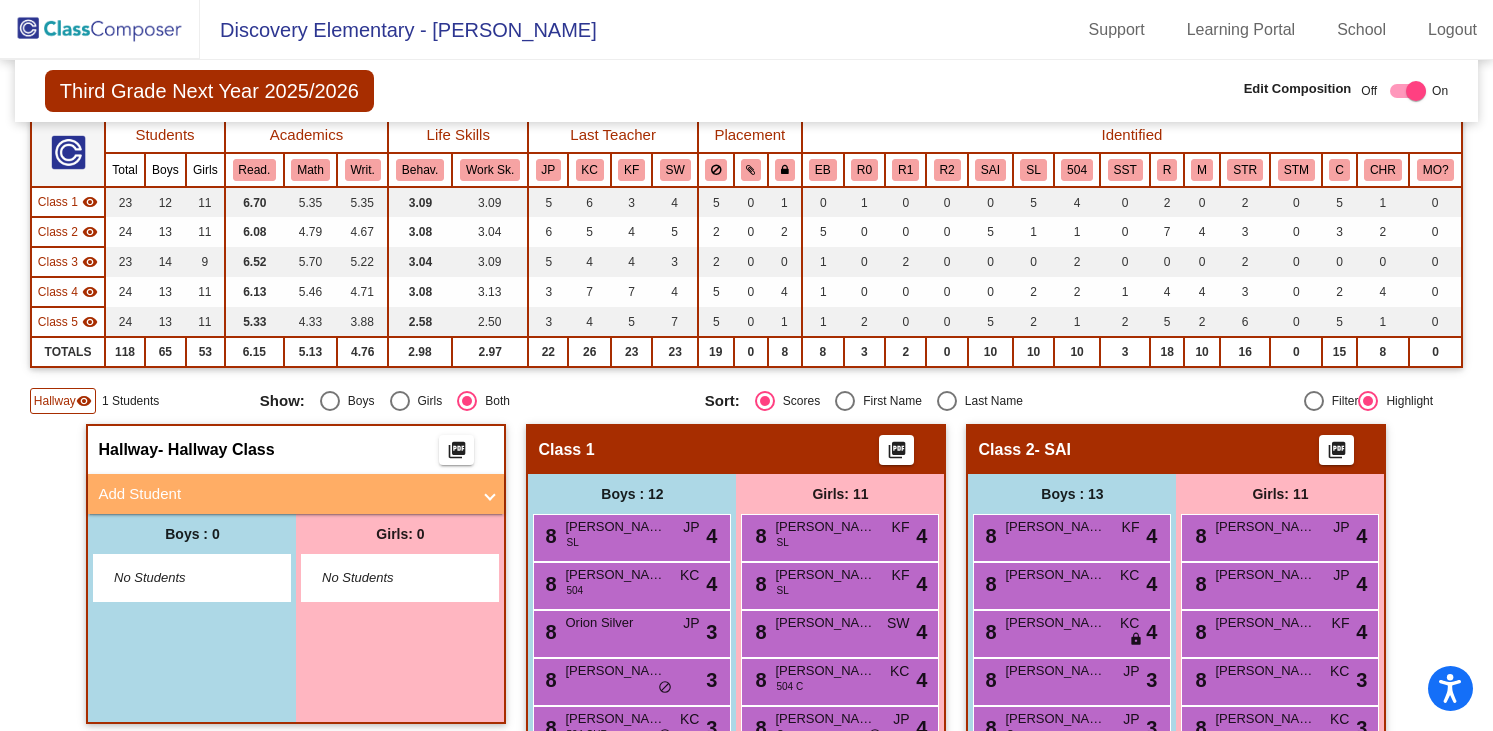 scroll, scrollTop: 144, scrollLeft: 0, axis: vertical 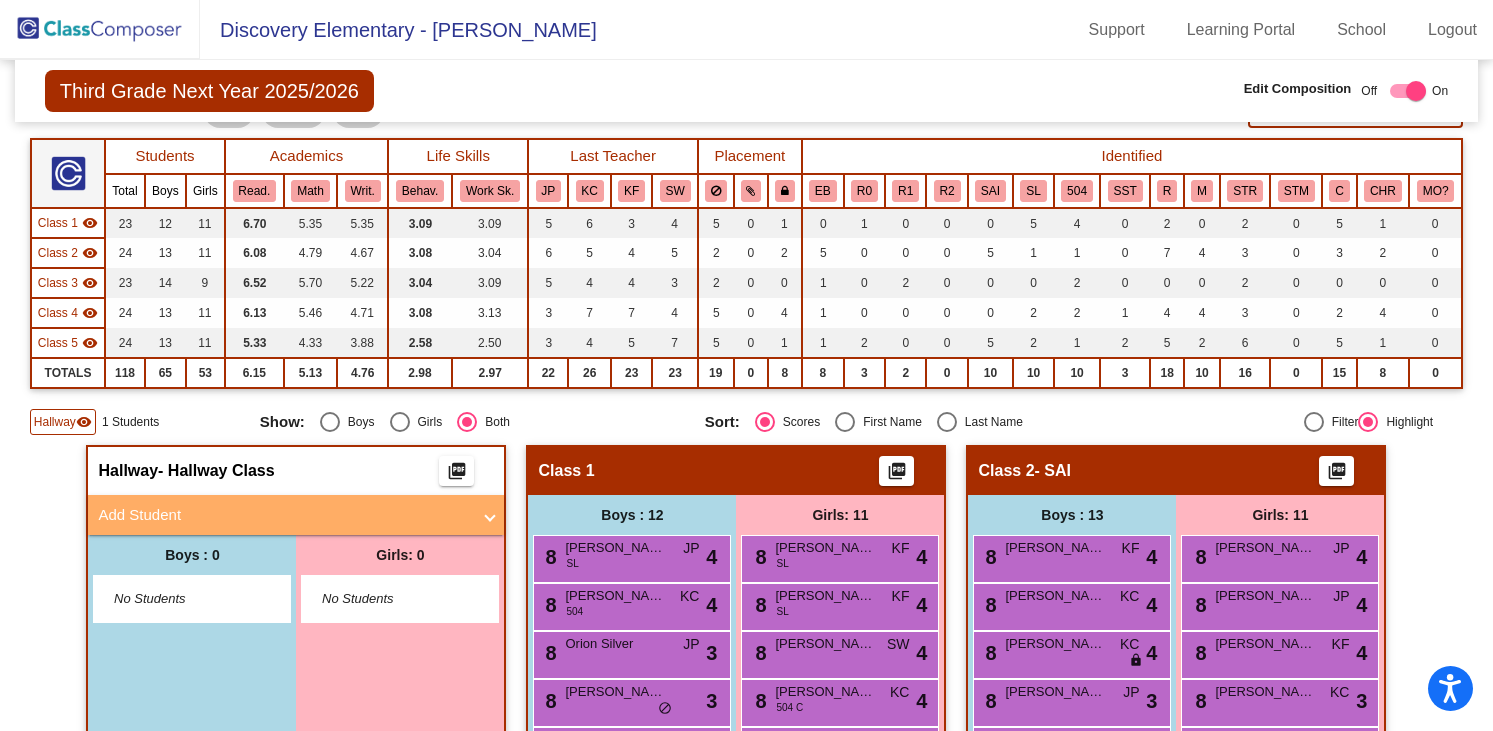 click 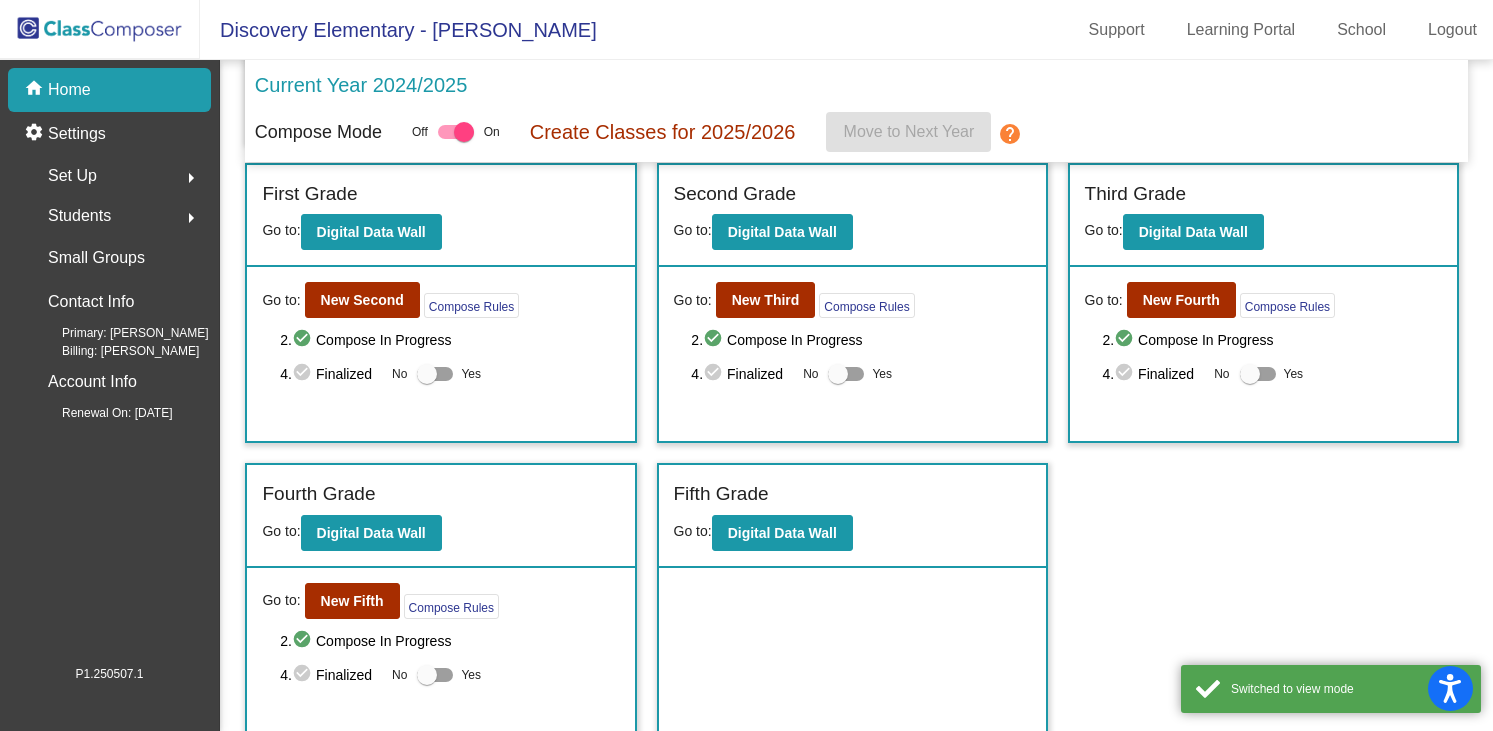 scroll, scrollTop: 325, scrollLeft: 0, axis: vertical 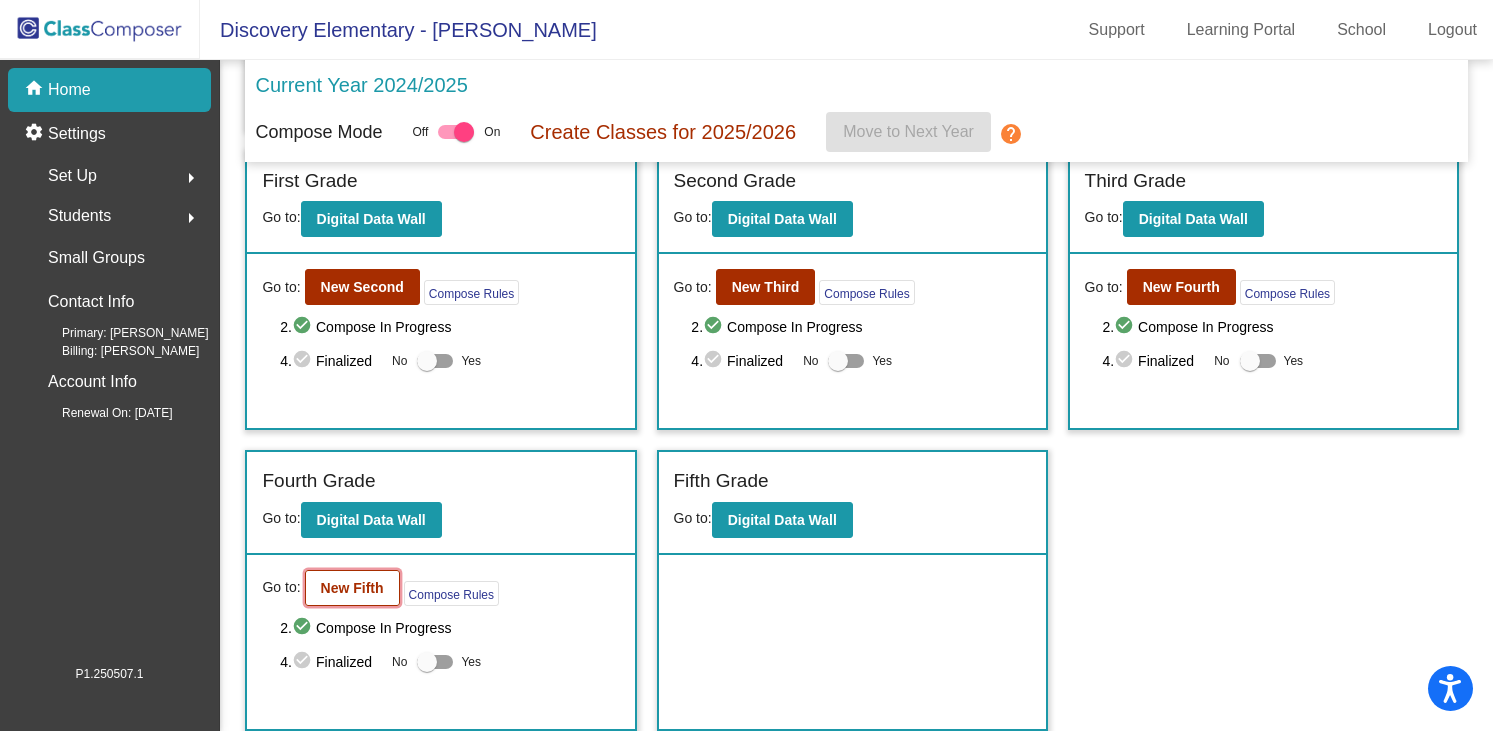 click on "New Fifth" 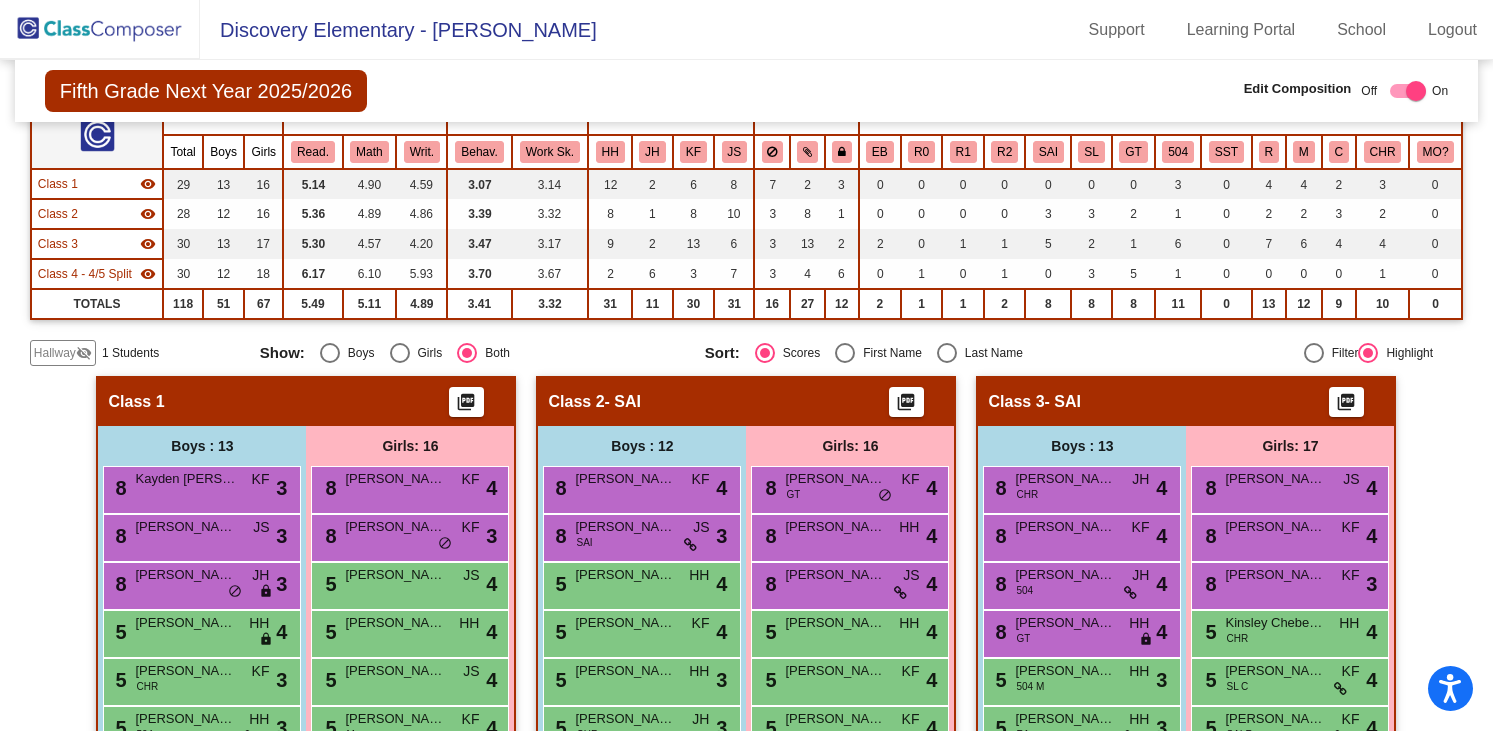 scroll, scrollTop: 0, scrollLeft: 0, axis: both 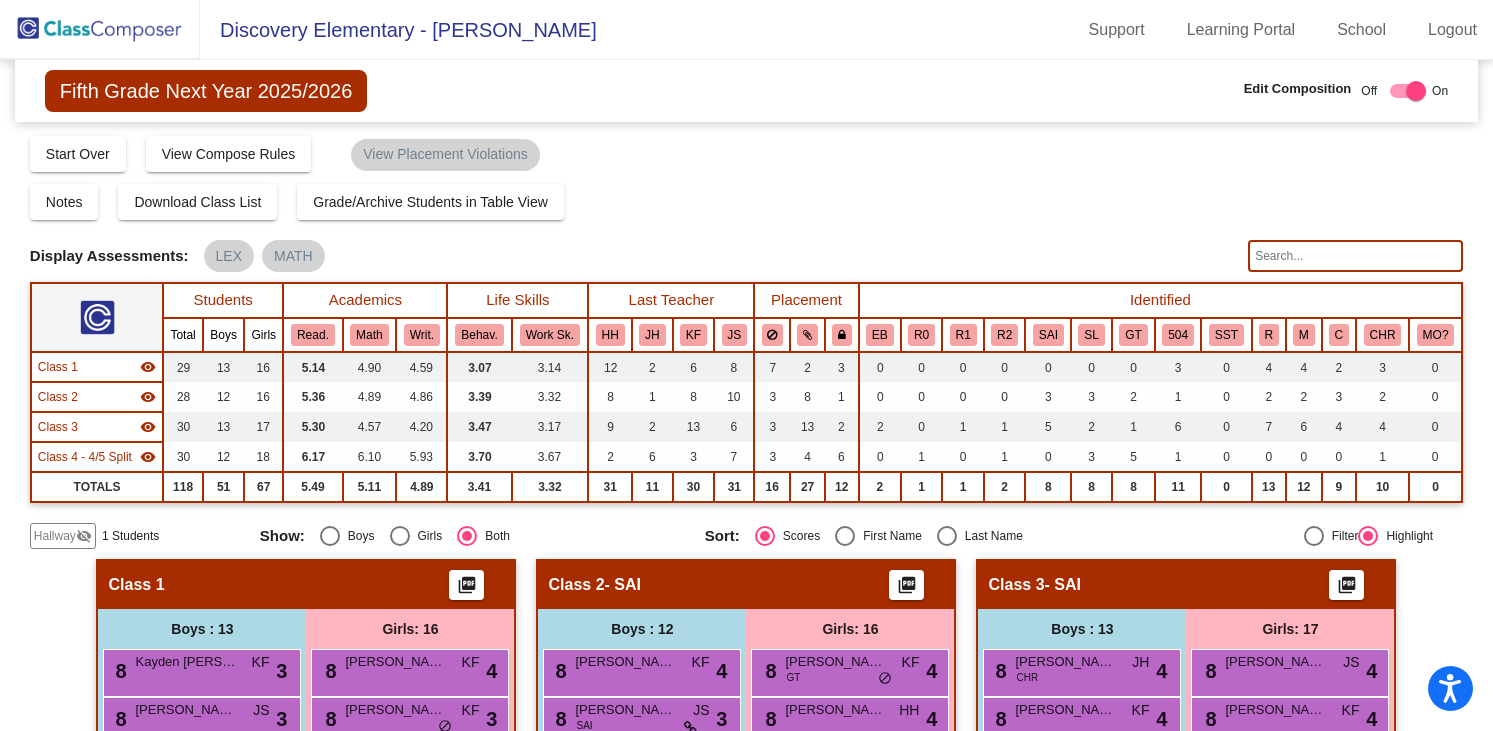 click 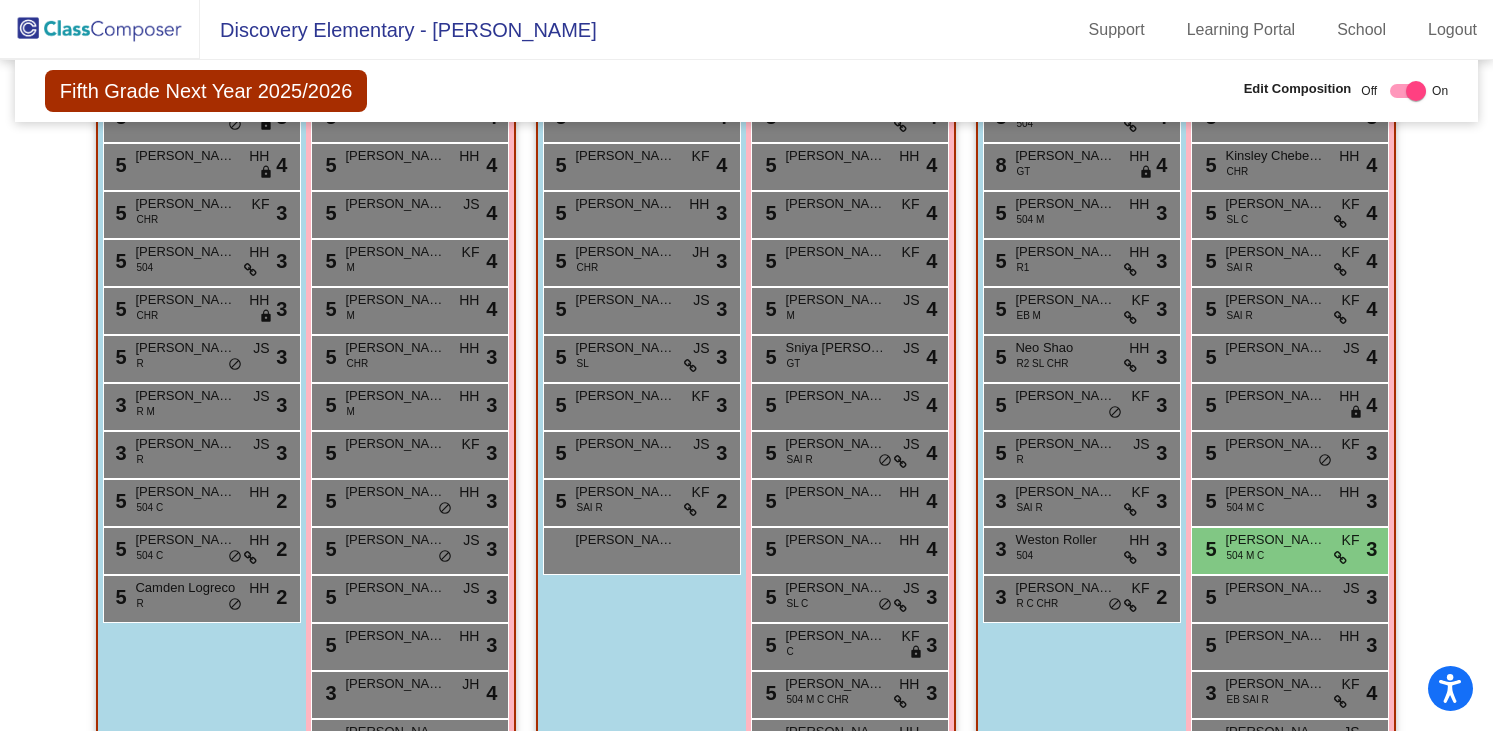 scroll, scrollTop: 666, scrollLeft: 0, axis: vertical 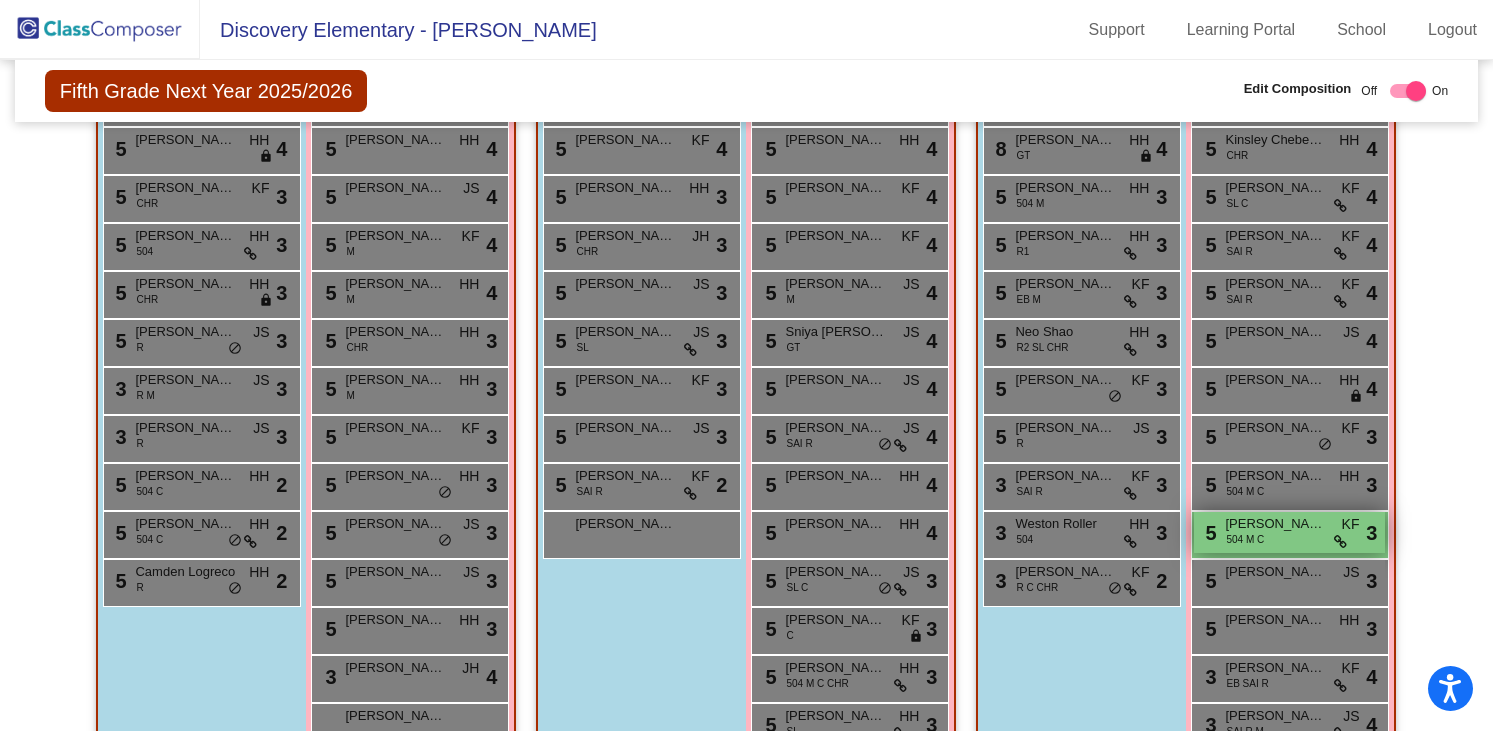type on "[PERSON_NAME]" 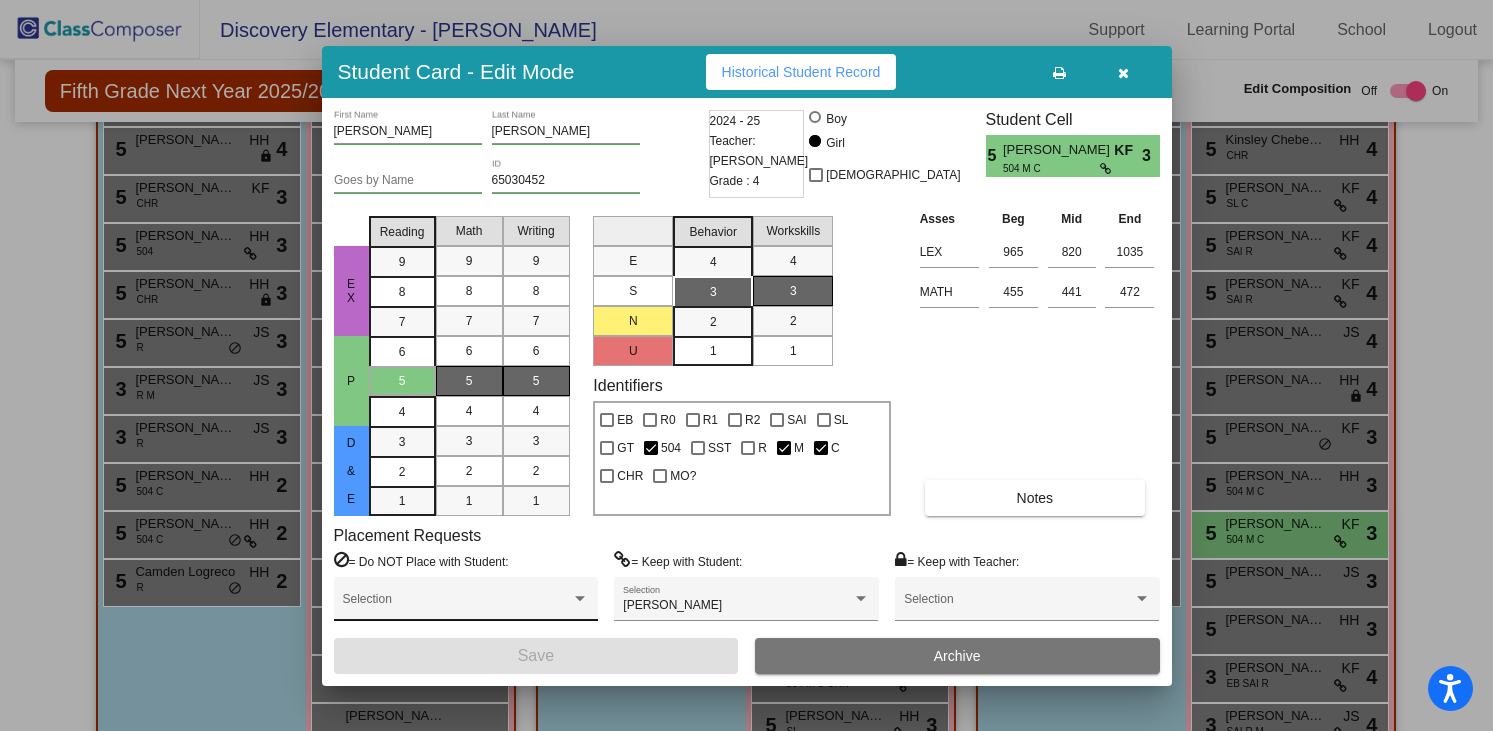 click on "Selection" at bounding box center (466, 604) 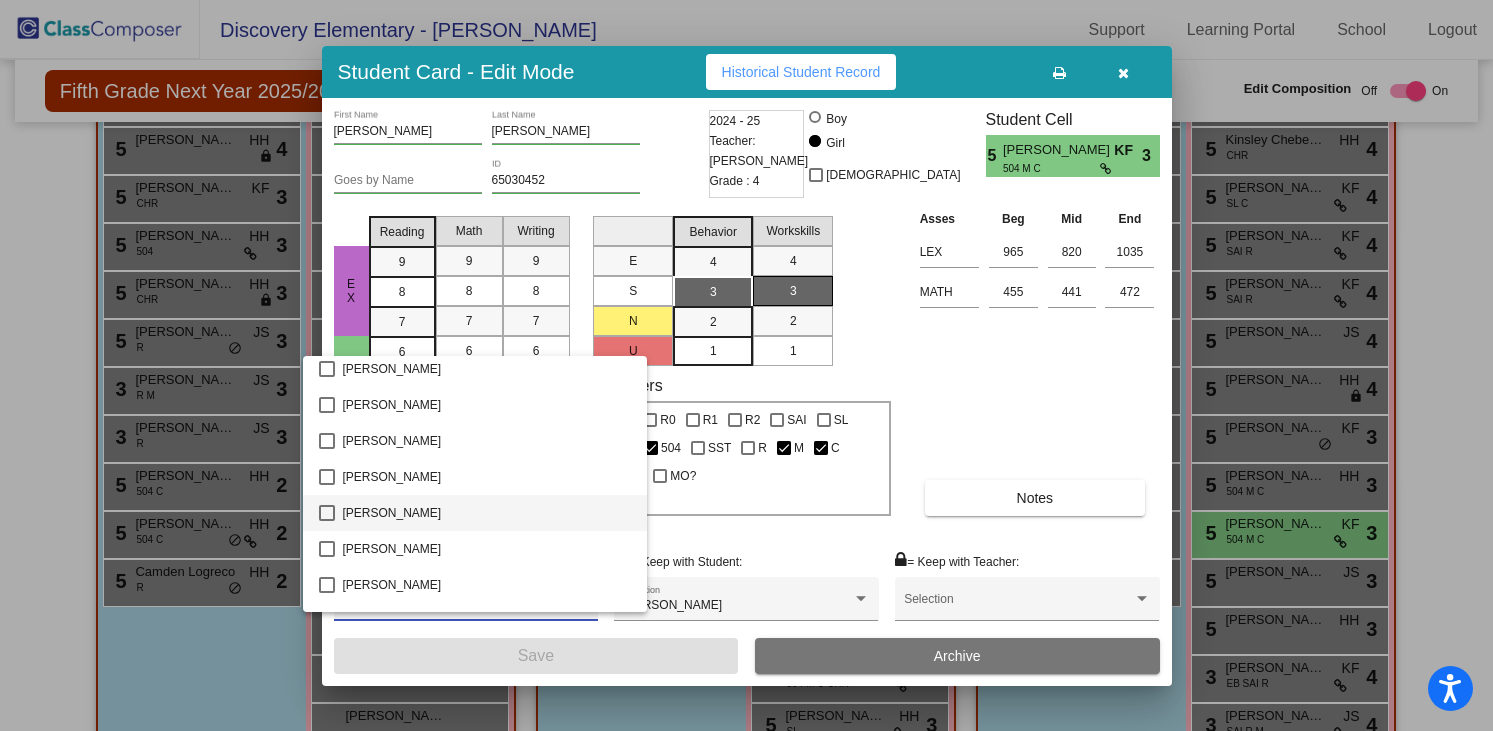 scroll, scrollTop: 1291, scrollLeft: 0, axis: vertical 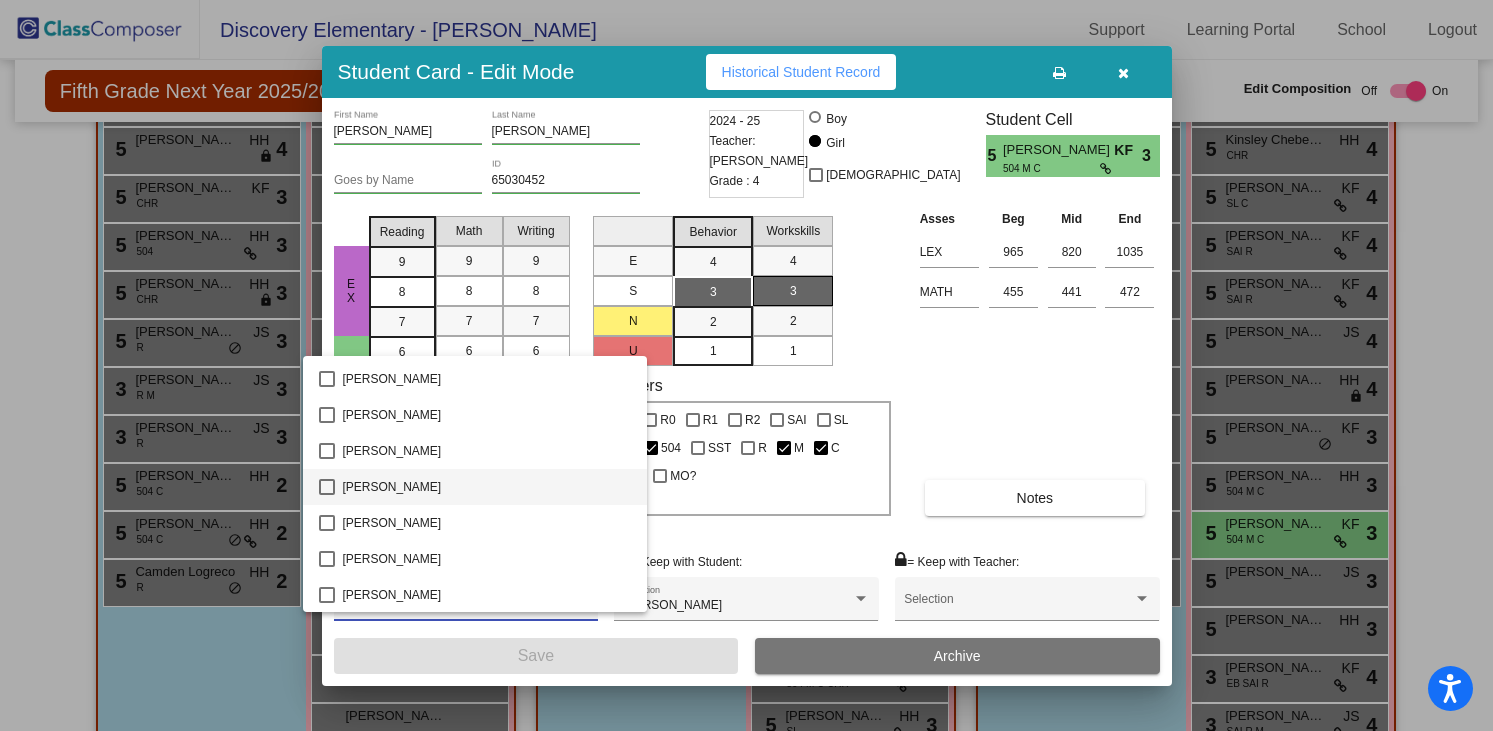 click at bounding box center [327, 487] 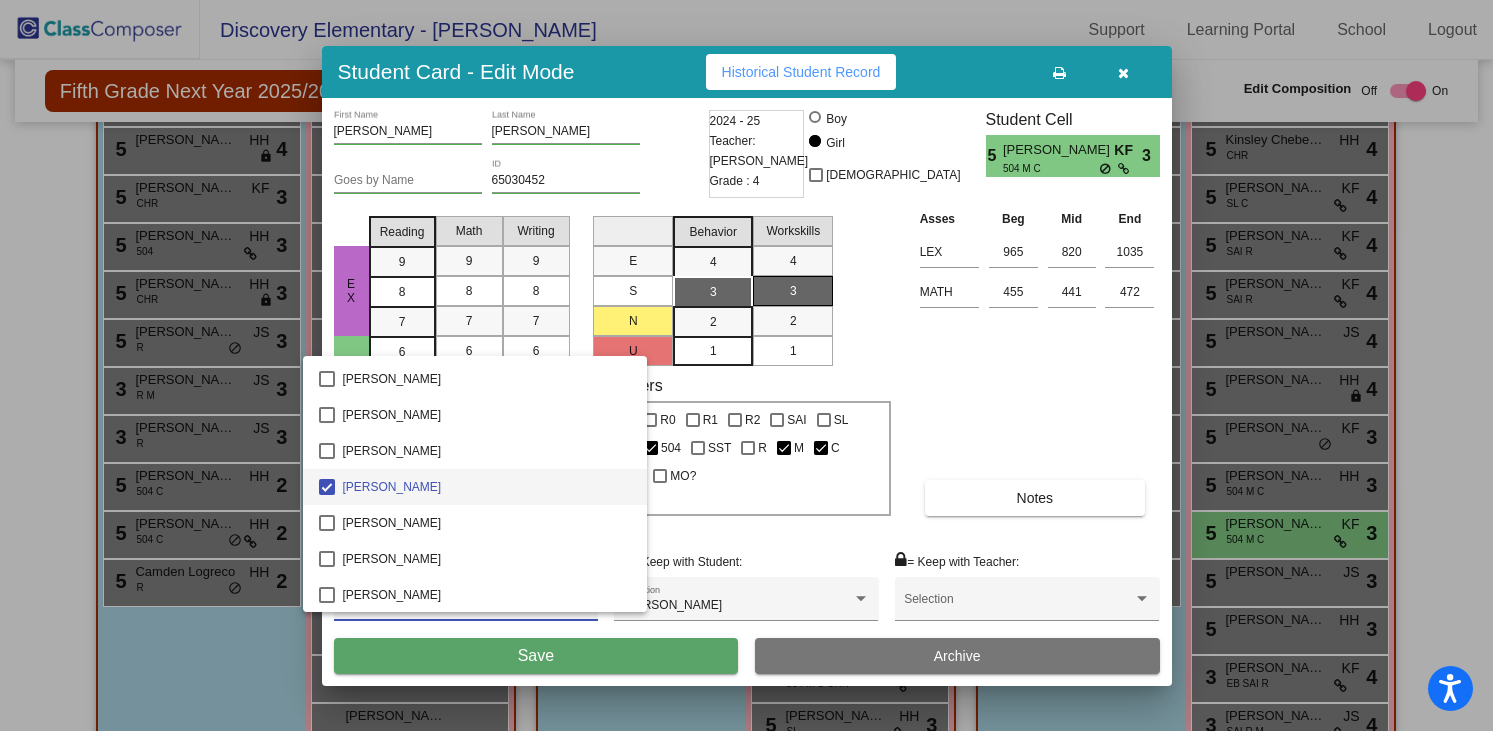 click at bounding box center (746, 365) 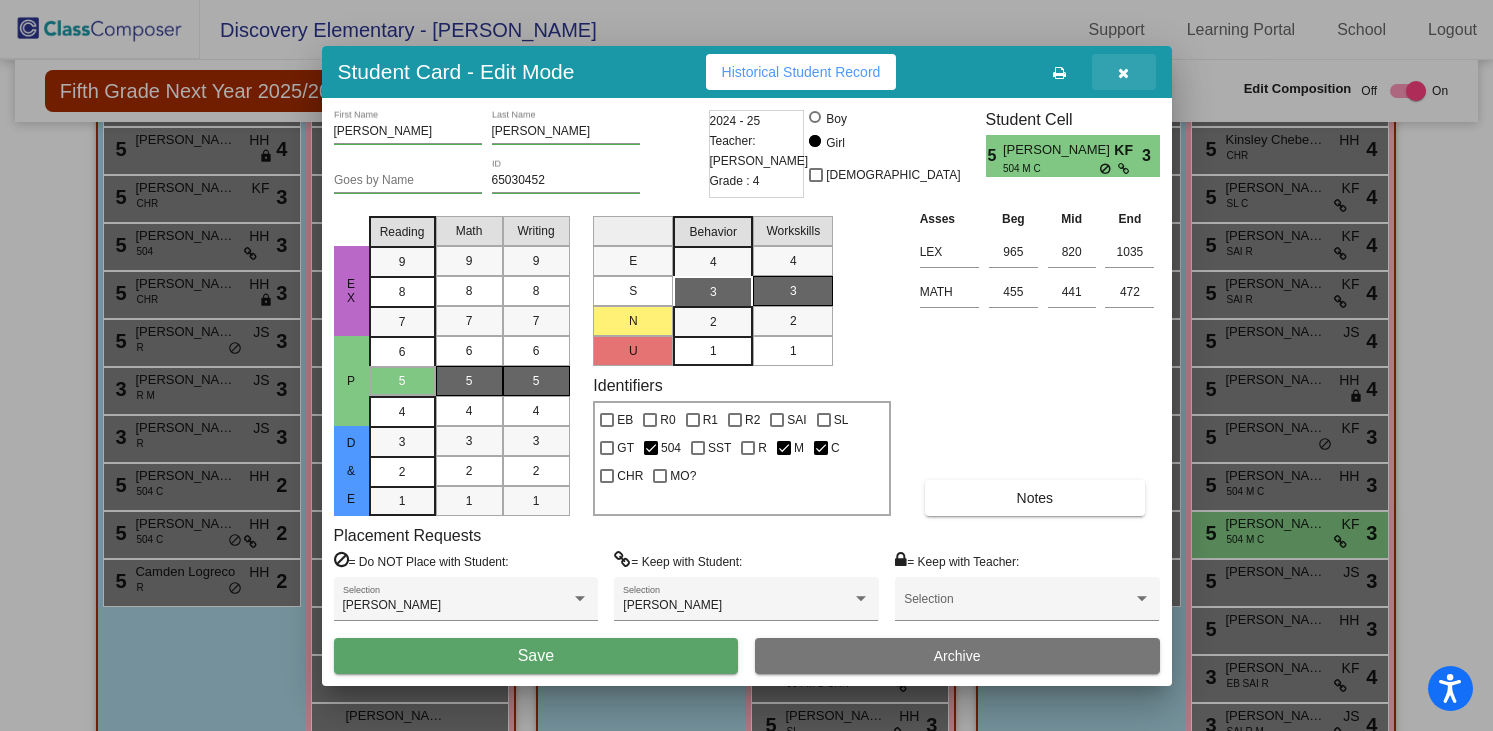 click at bounding box center (1123, 73) 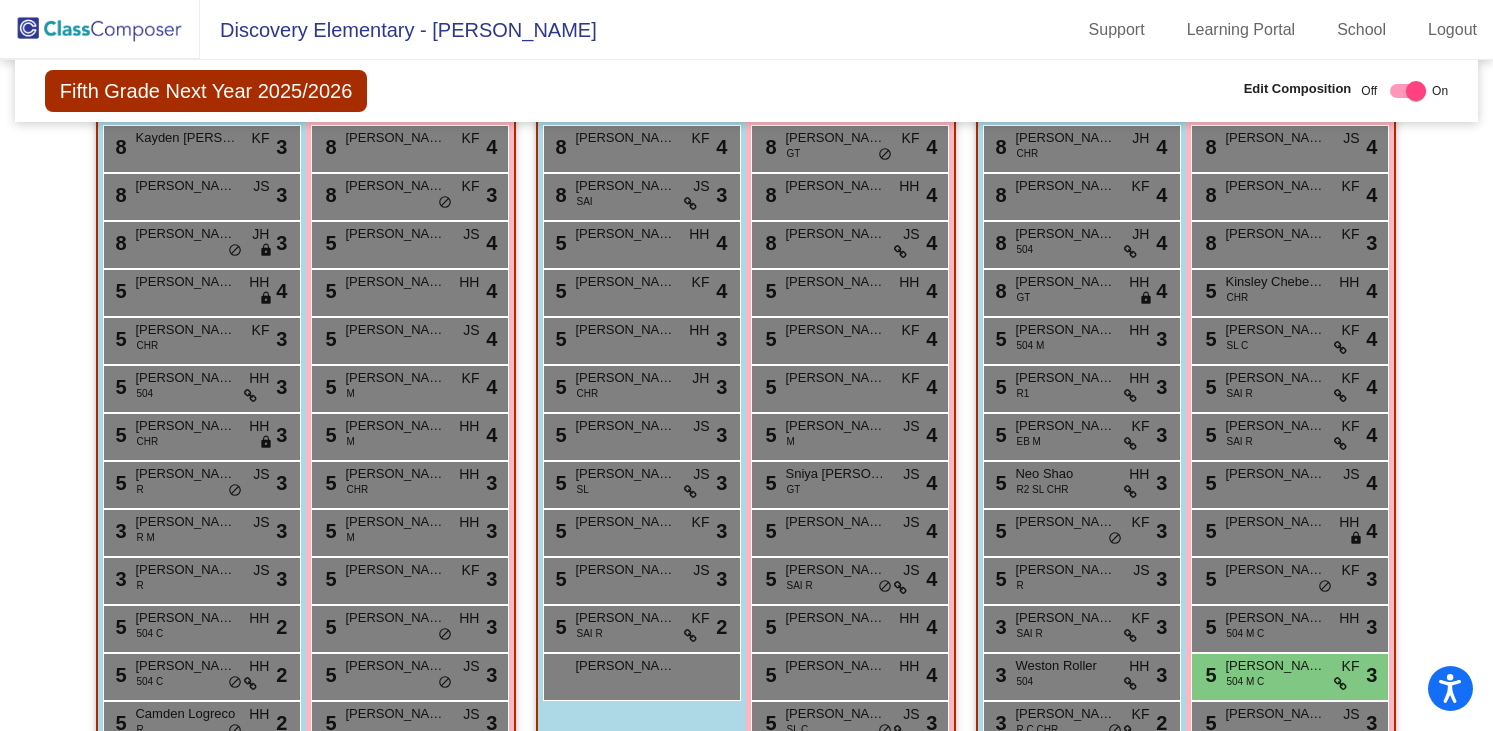 scroll, scrollTop: 0, scrollLeft: 0, axis: both 